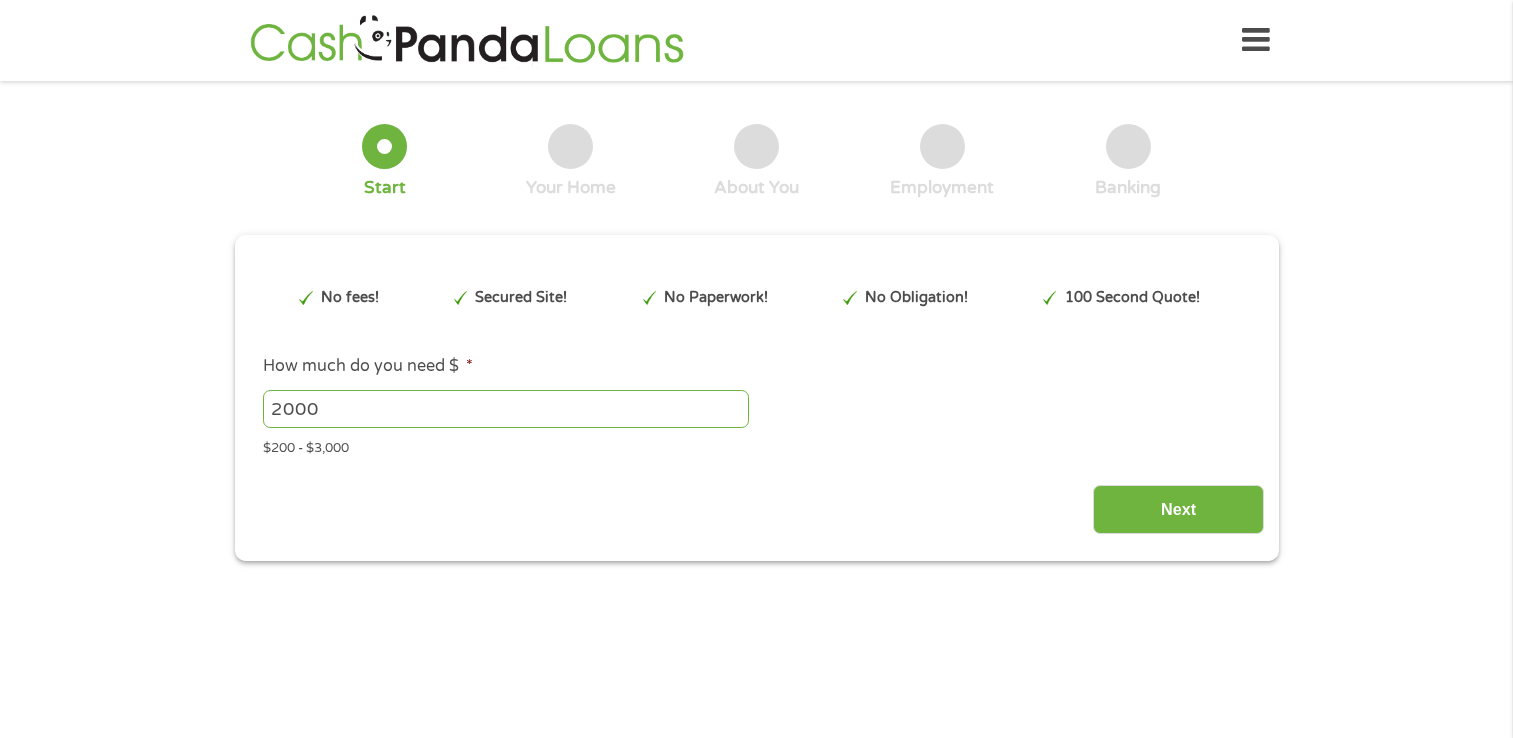 scroll, scrollTop: 0, scrollLeft: 0, axis: both 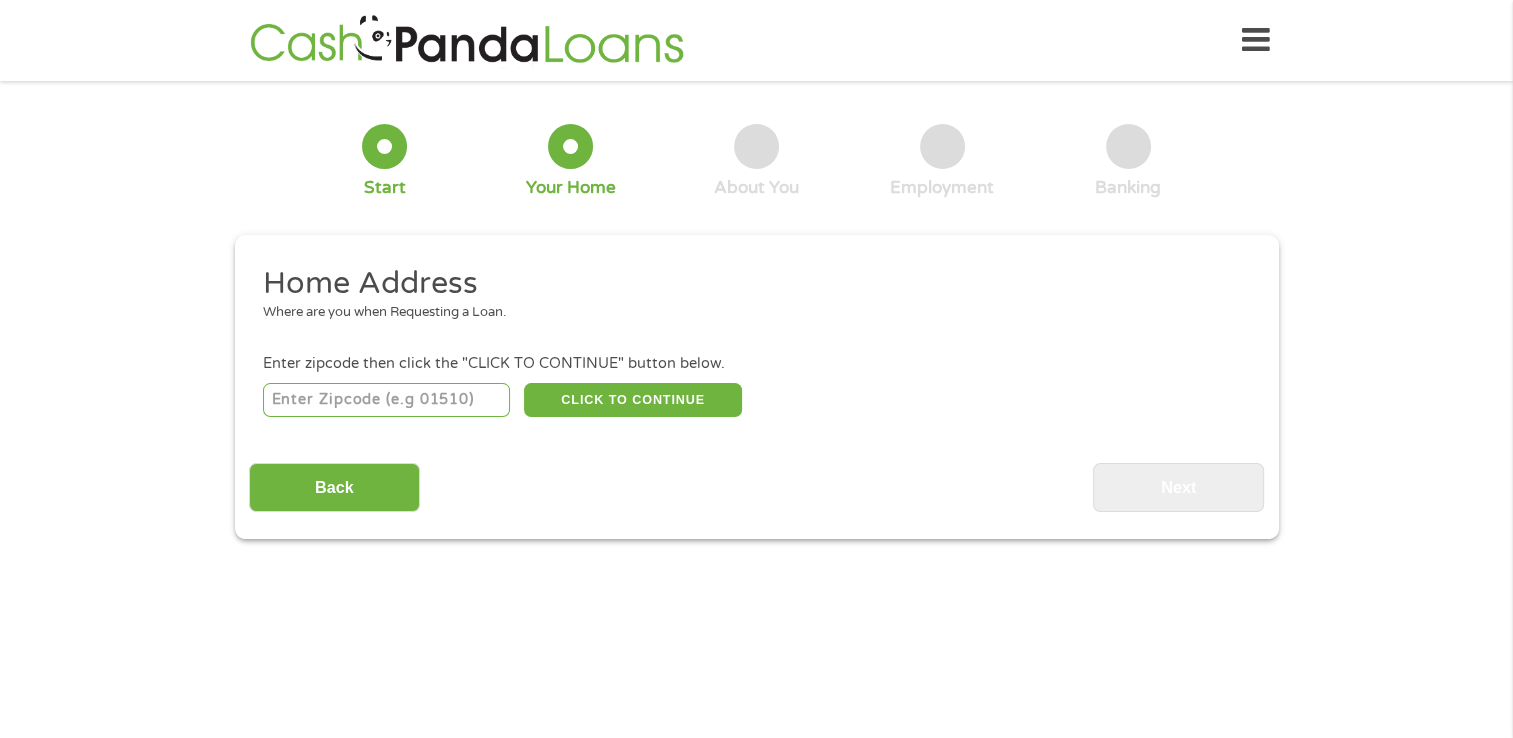 click at bounding box center (386, 400) 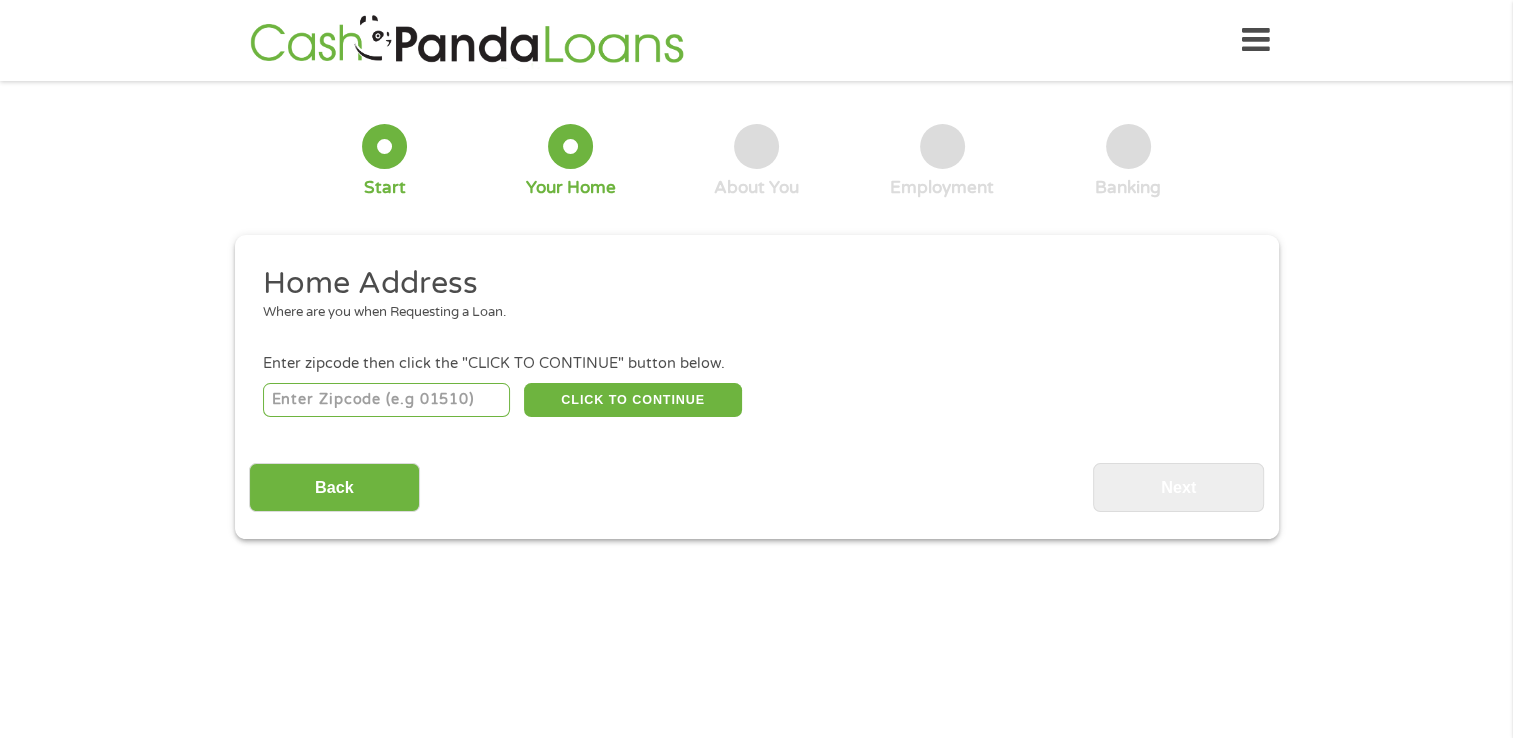 type on "[NUMBER]" 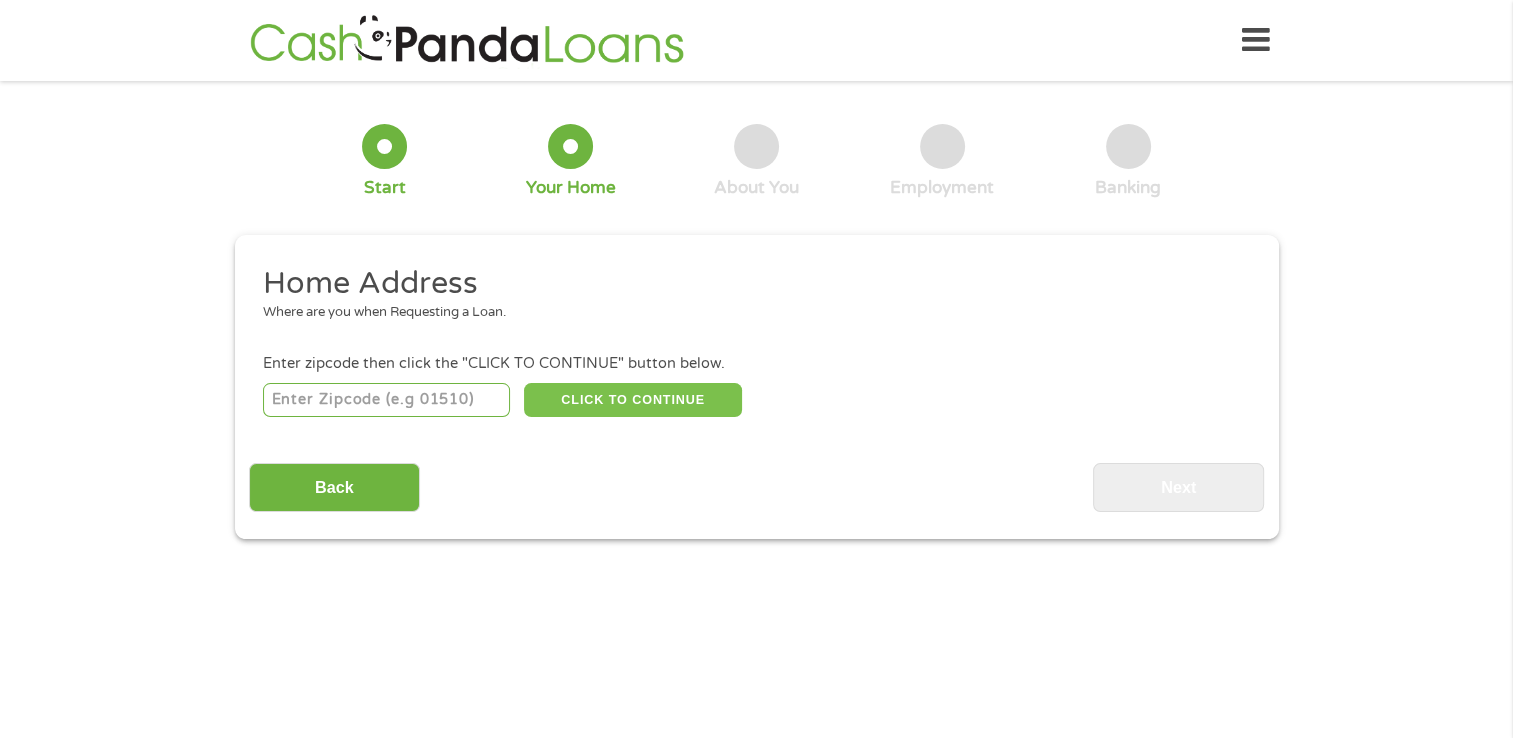 click on "CLICK TO CONTINUE" at bounding box center (633, 400) 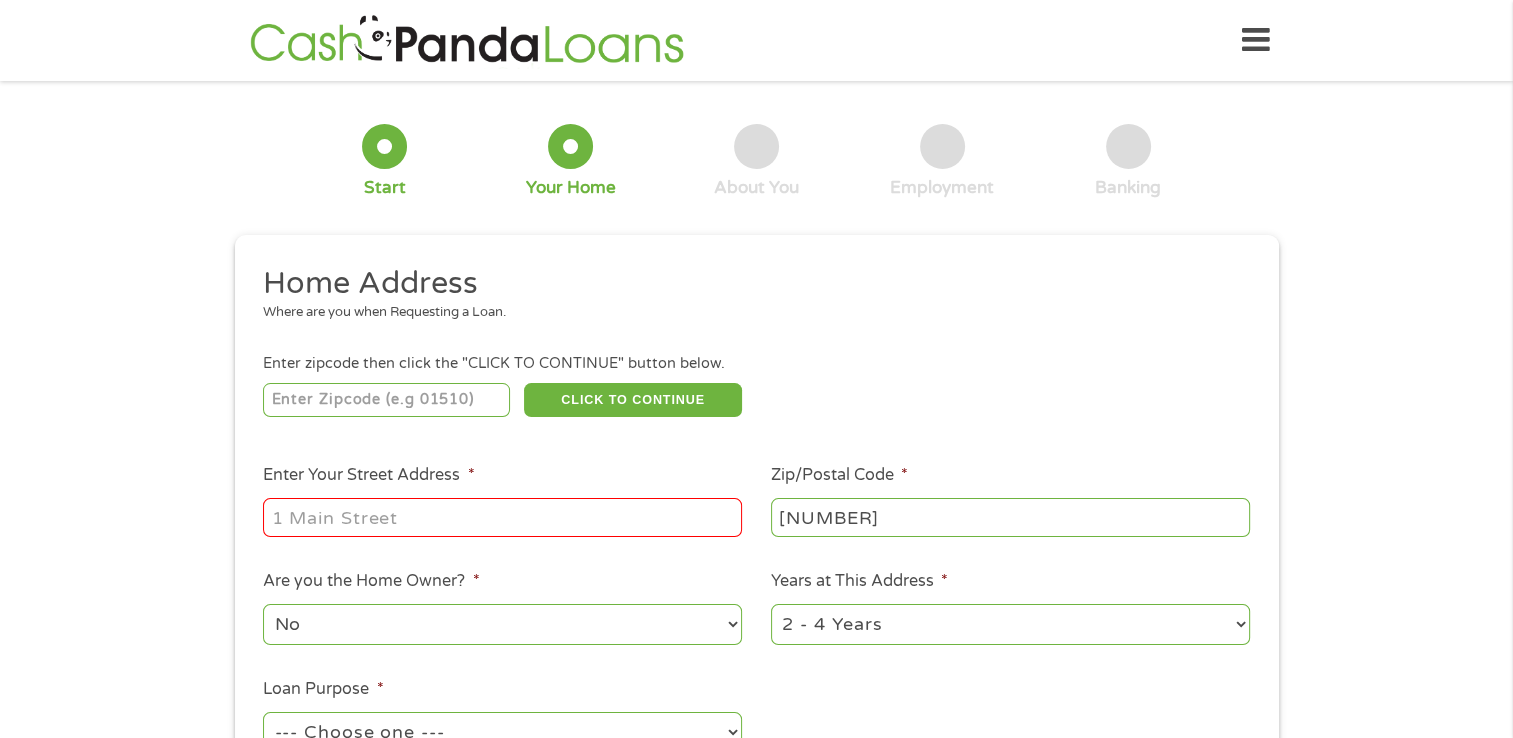 click on "Enter Your Street Address *" at bounding box center [502, 517] 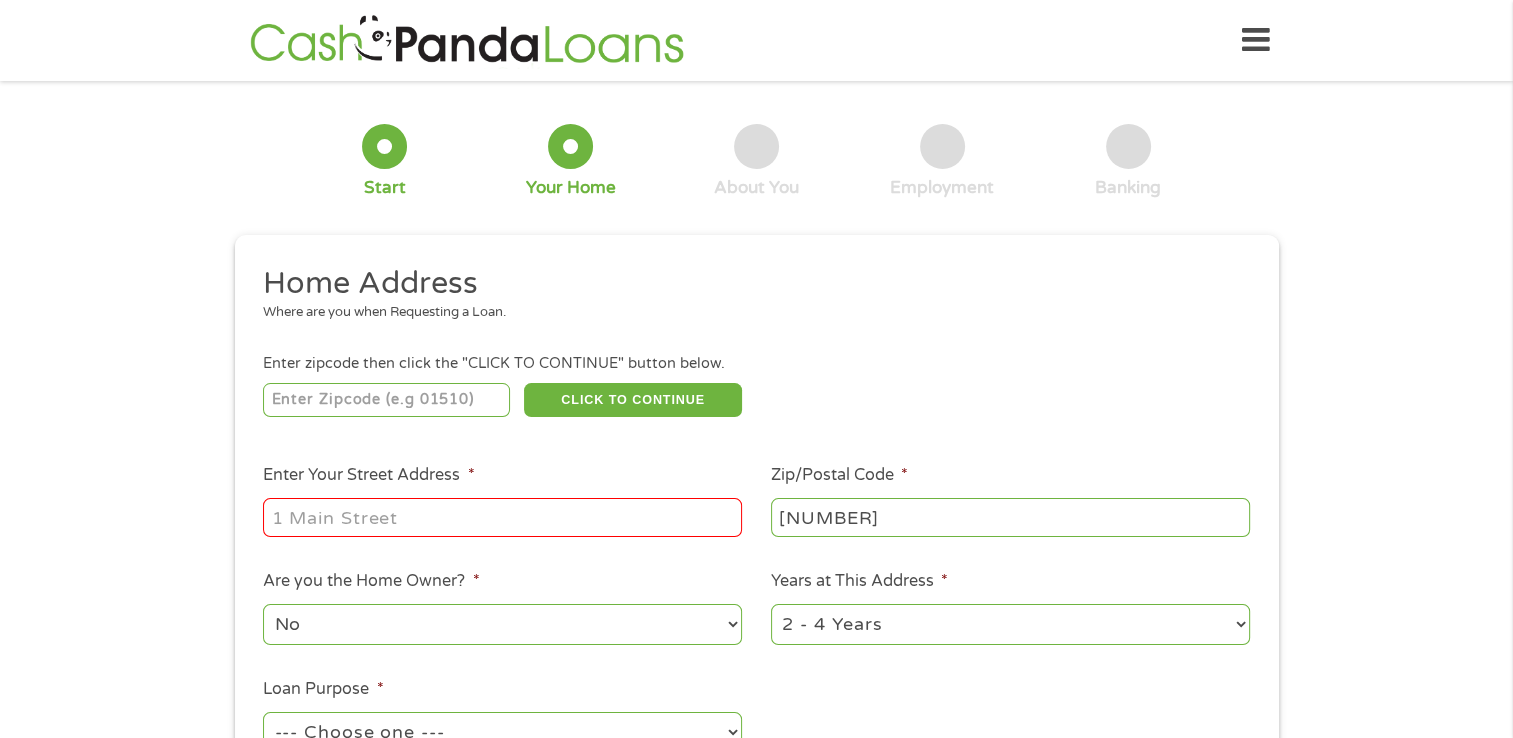 type on "[NUMBER] [STREET_NAME] [STREET_TYPE]" 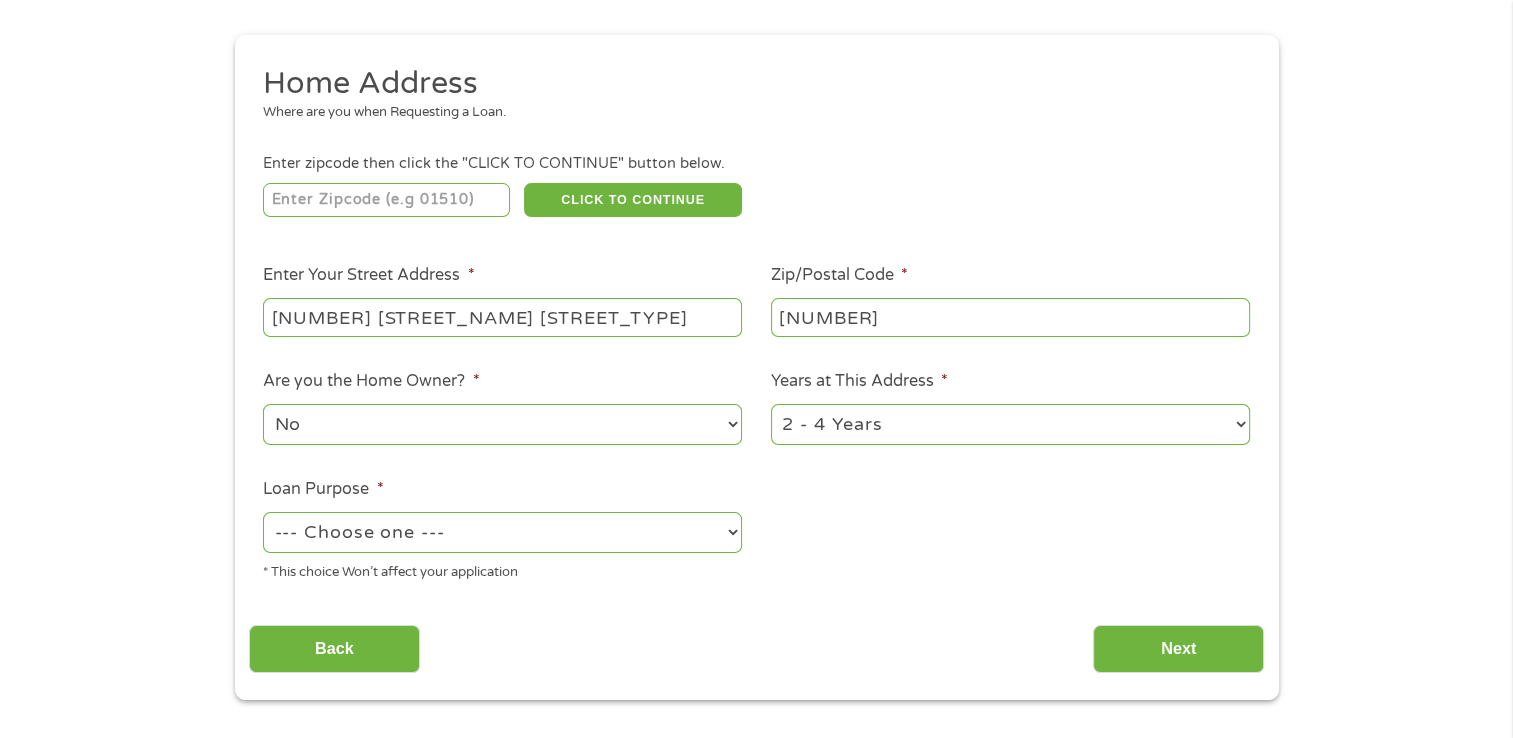 scroll, scrollTop: 300, scrollLeft: 0, axis: vertical 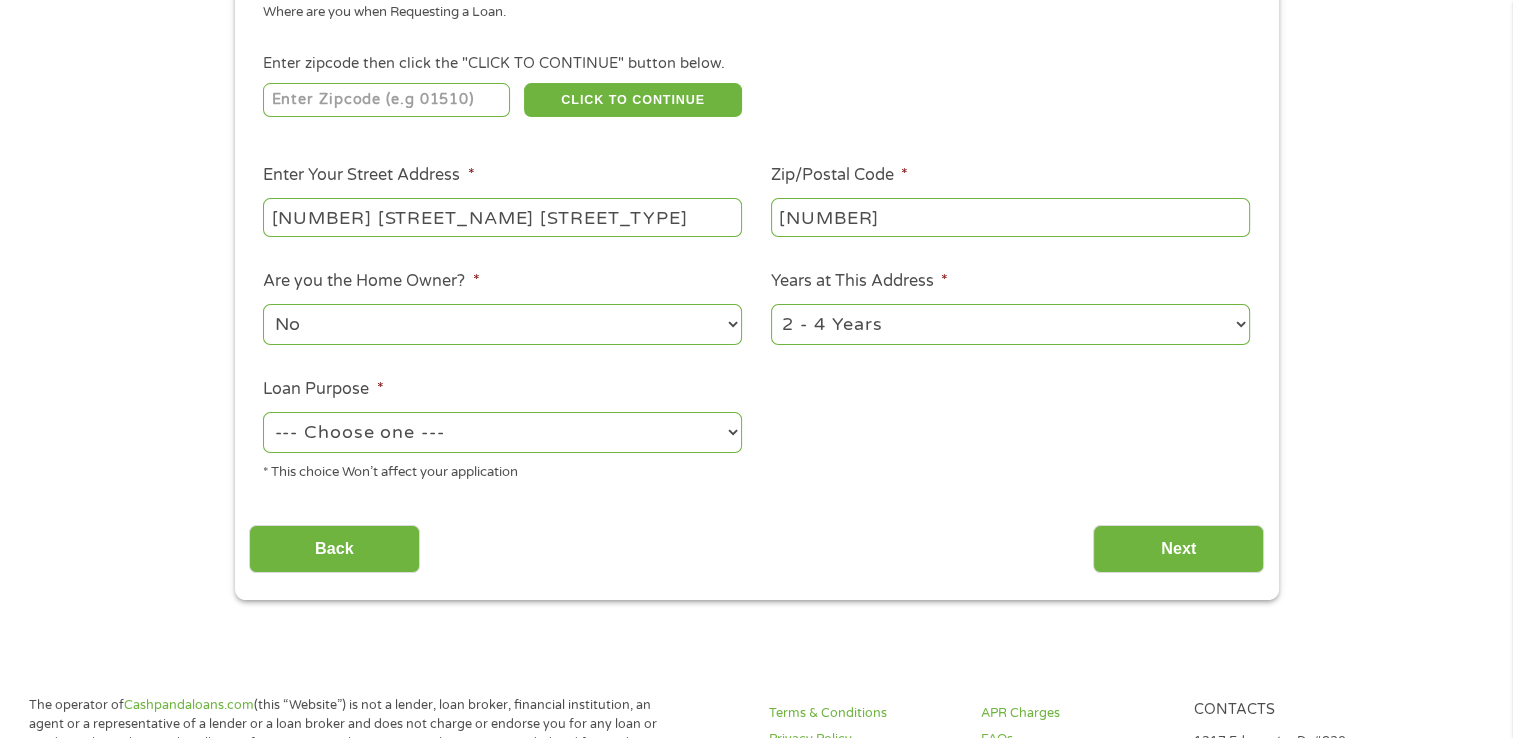 click on "--- Choose one --- Pay Bills Debt Consolidation Home Improvement Major Purchase Car Loan Short Term Cash Medical Expenses Other" at bounding box center (502, 432) 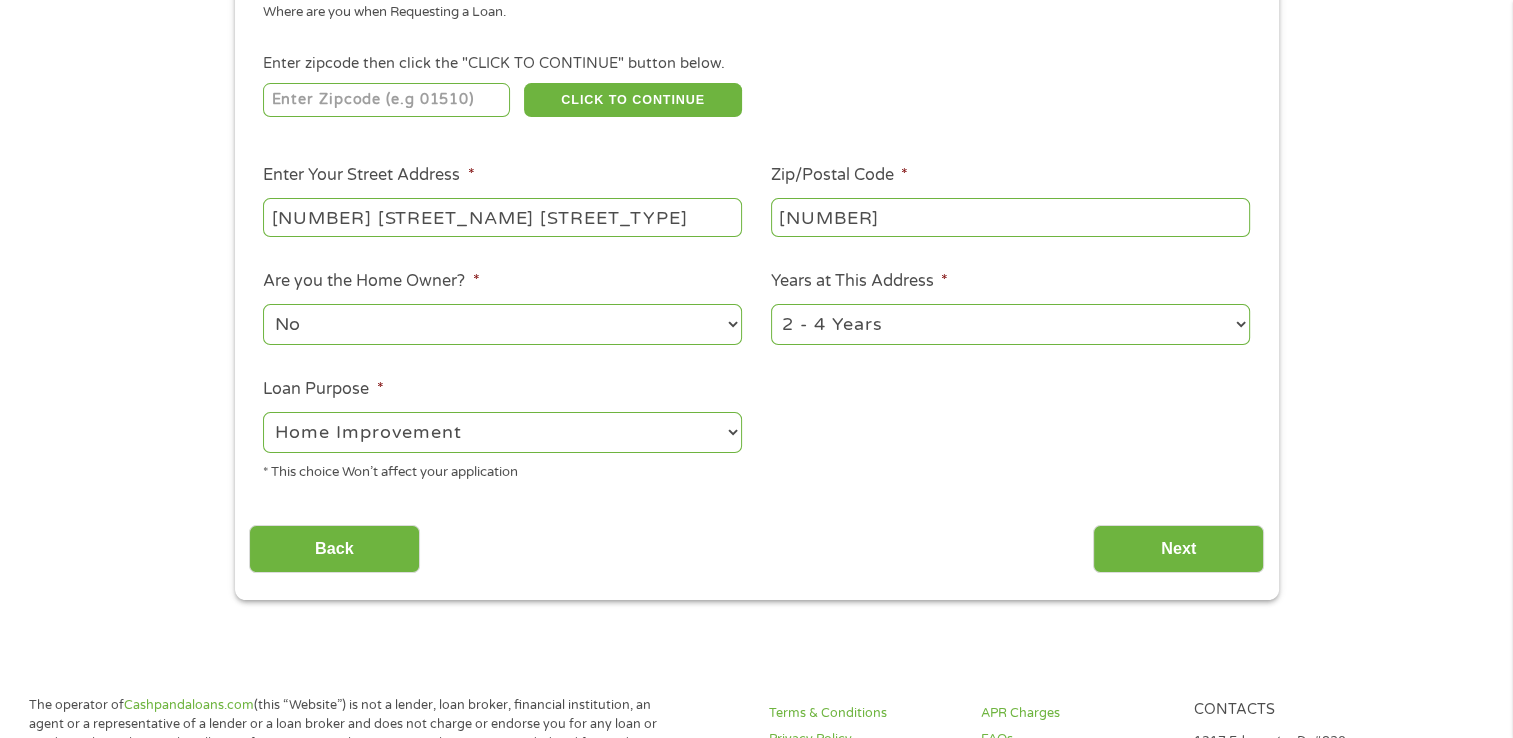 click on "--- Choose one --- Pay Bills Debt Consolidation Home Improvement Major Purchase Car Loan Short Term Cash Medical Expenses Other" at bounding box center (502, 432) 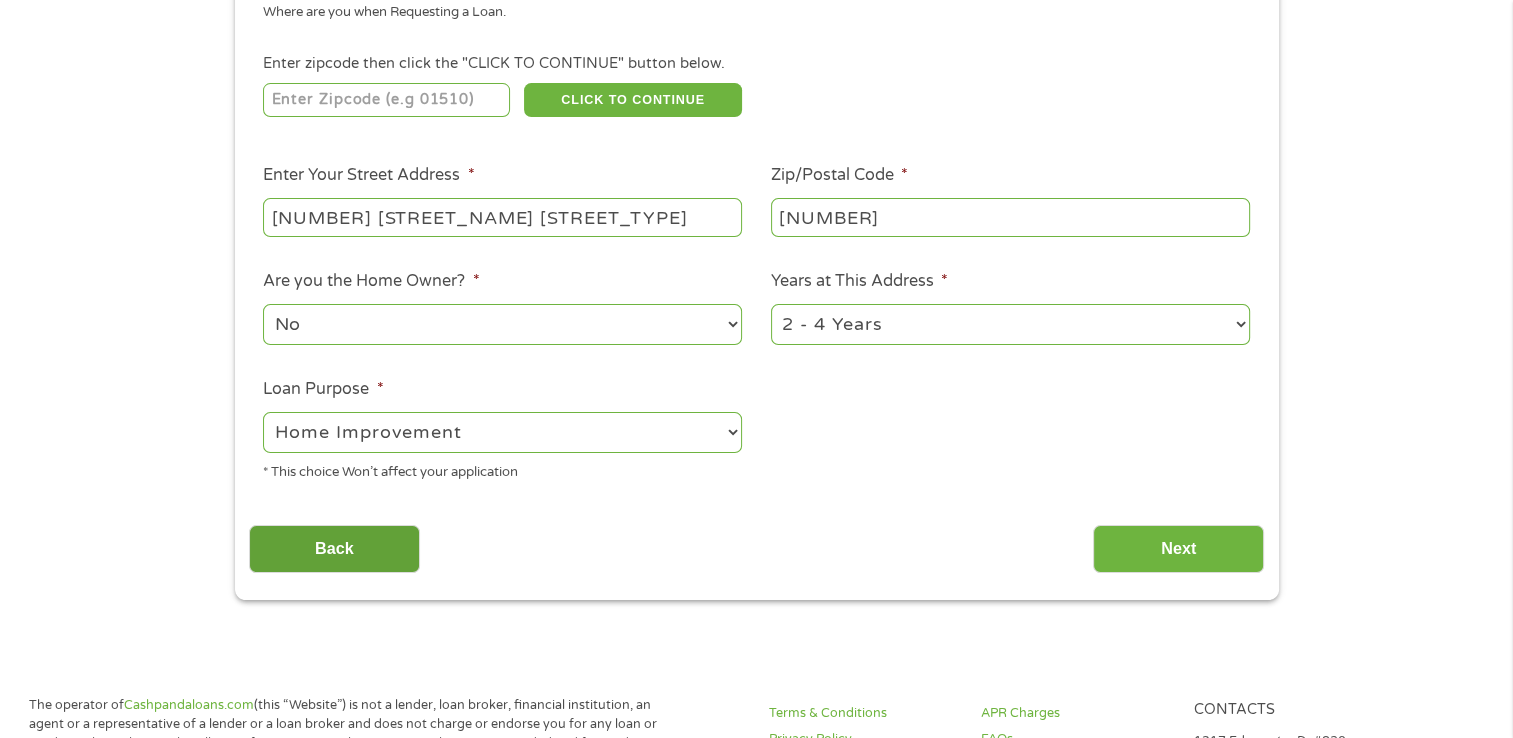click on "Back" at bounding box center [334, 549] 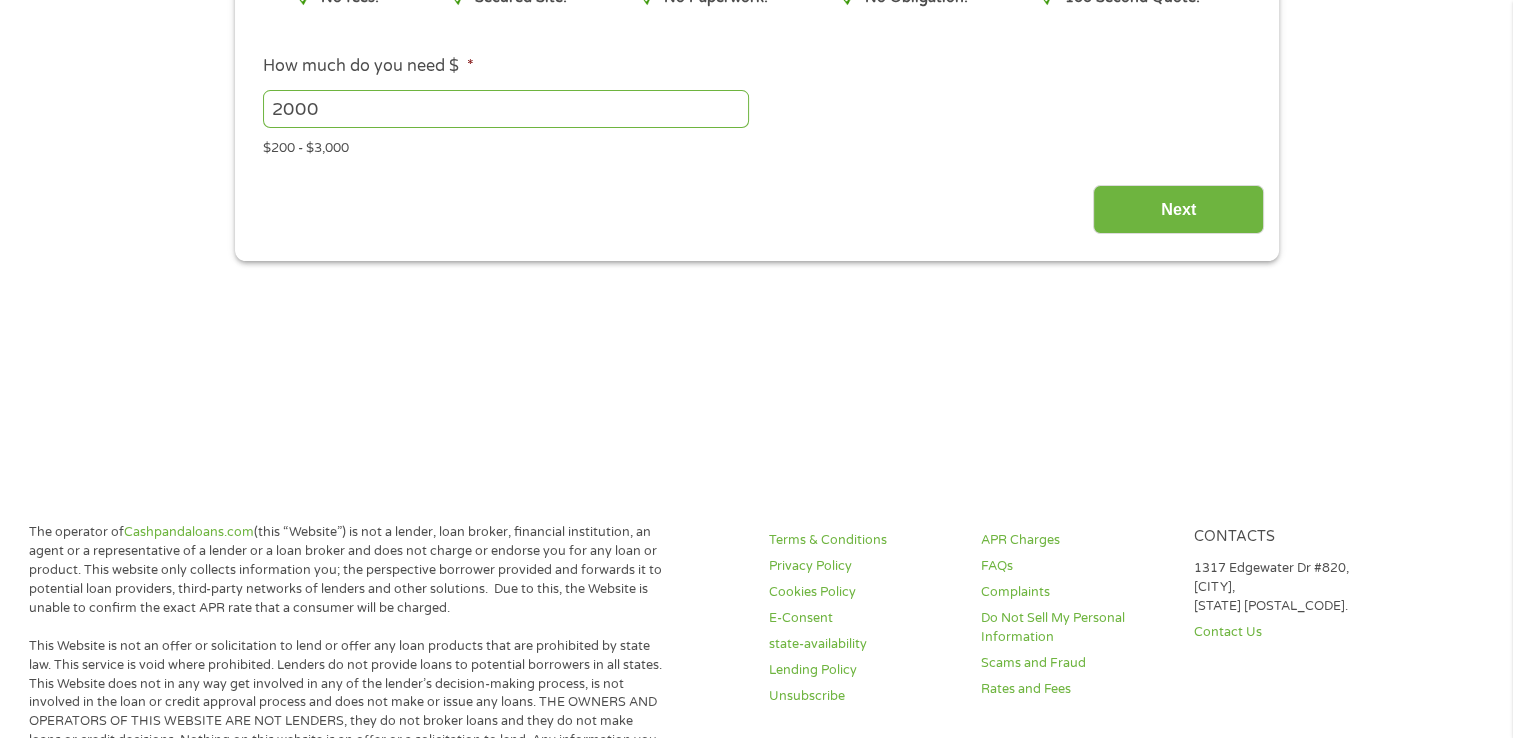 scroll, scrollTop: 8, scrollLeft: 8, axis: both 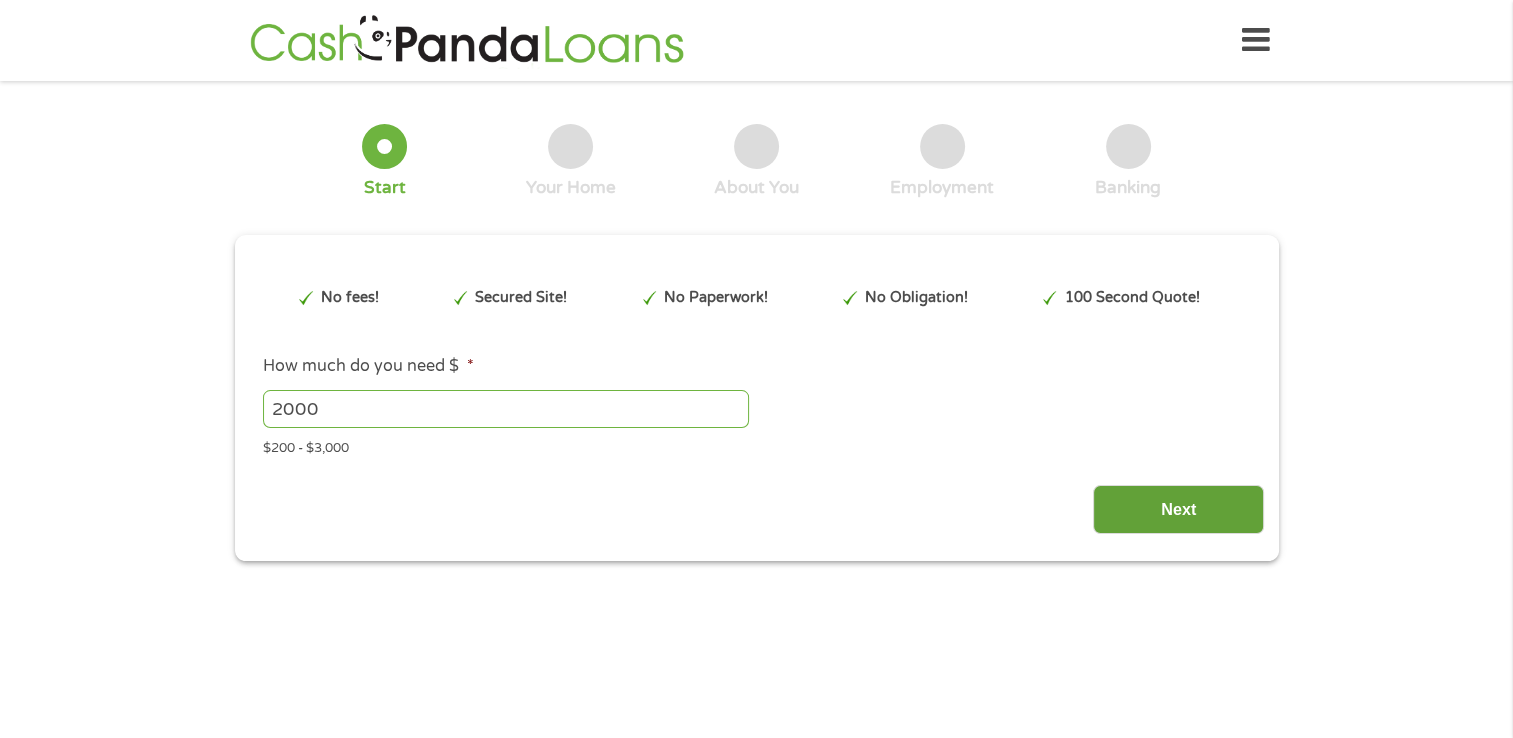 click on "Next" at bounding box center [1178, 509] 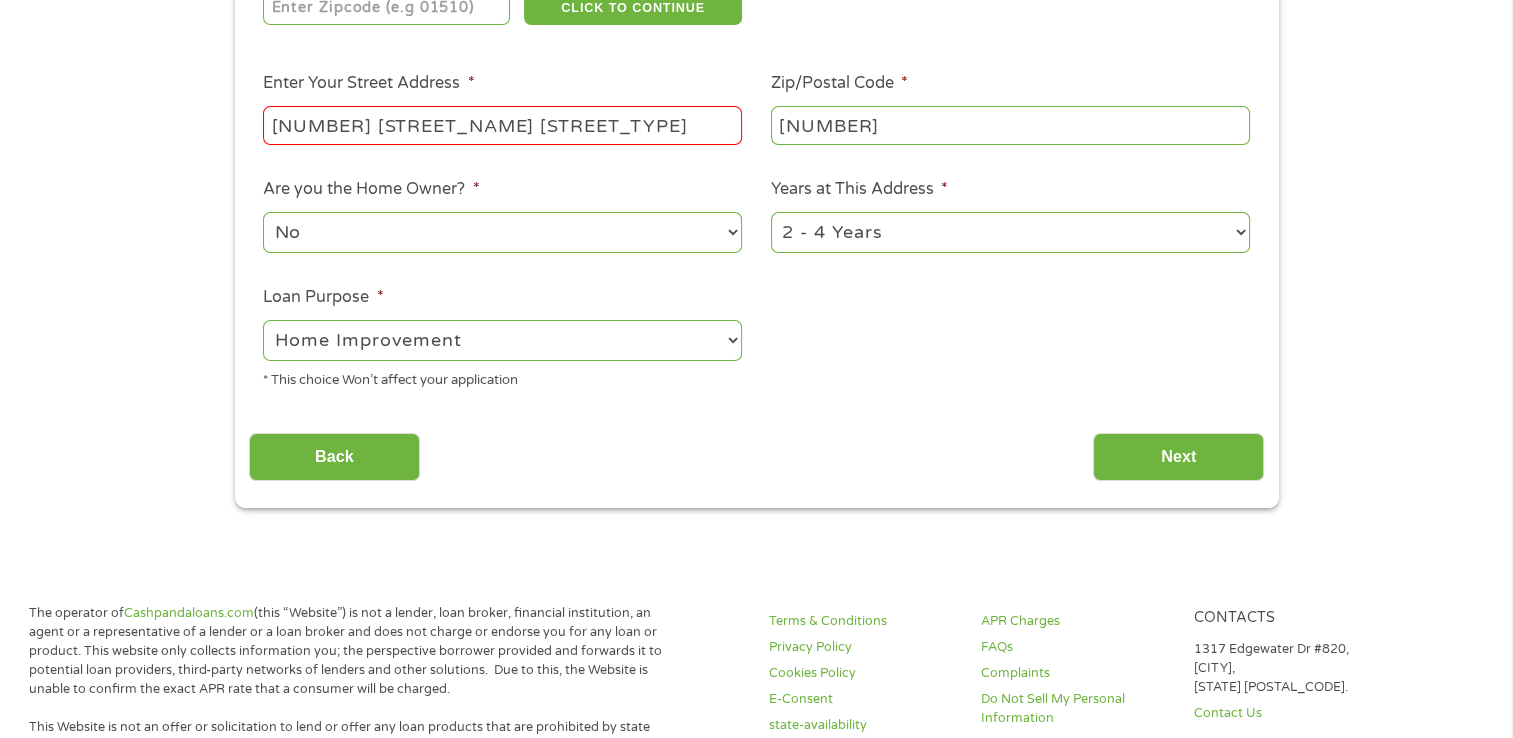 scroll, scrollTop: 400, scrollLeft: 0, axis: vertical 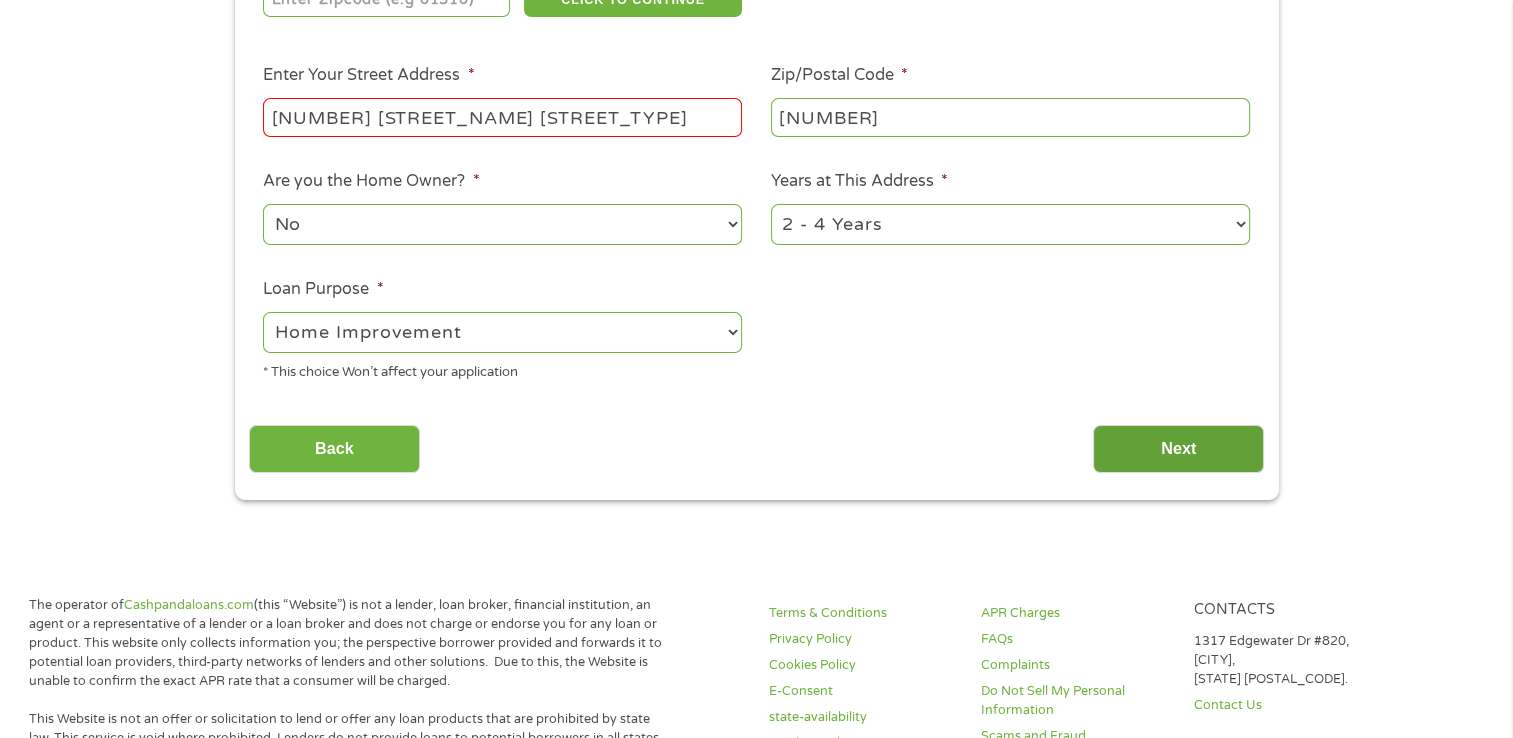 click on "Next" at bounding box center [1178, 449] 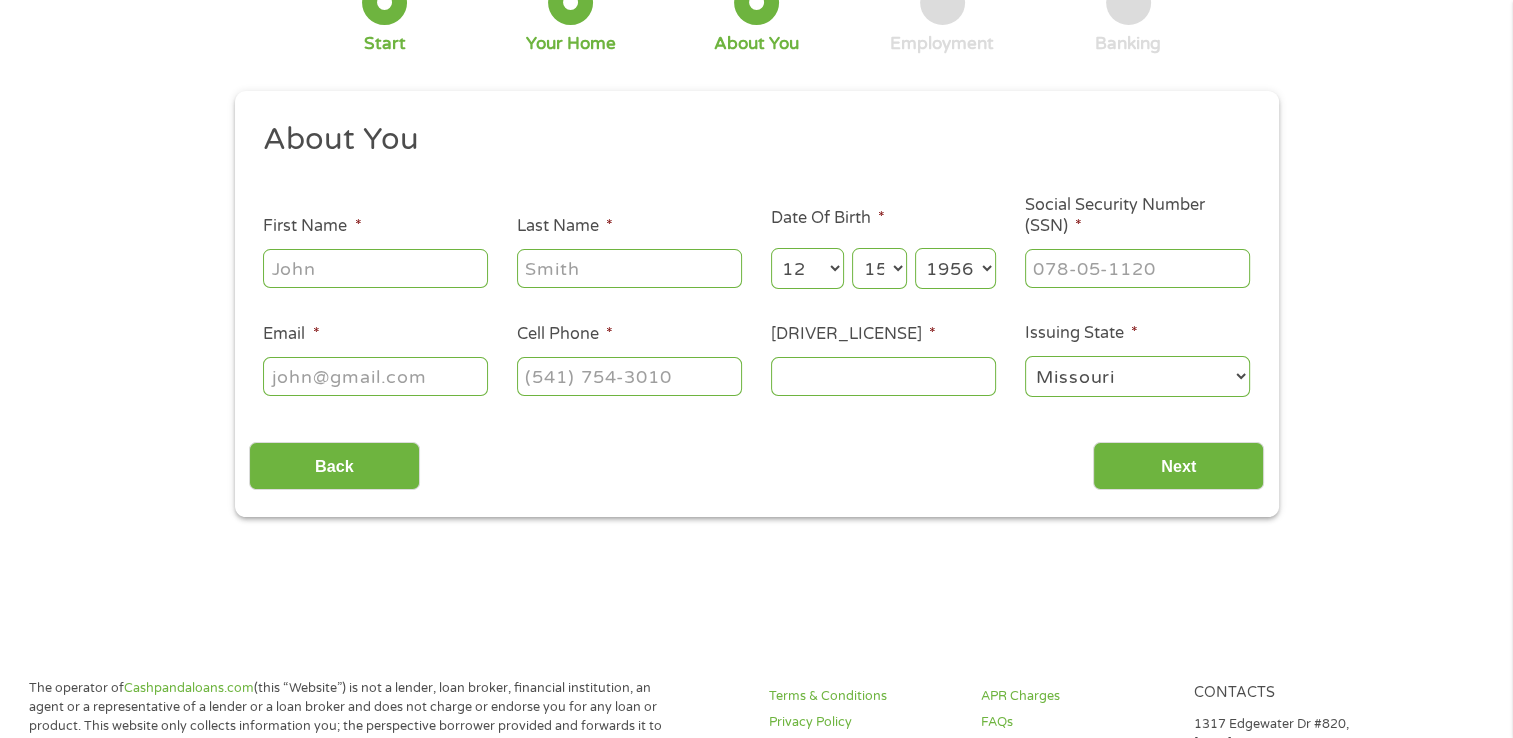 scroll, scrollTop: 0, scrollLeft: 0, axis: both 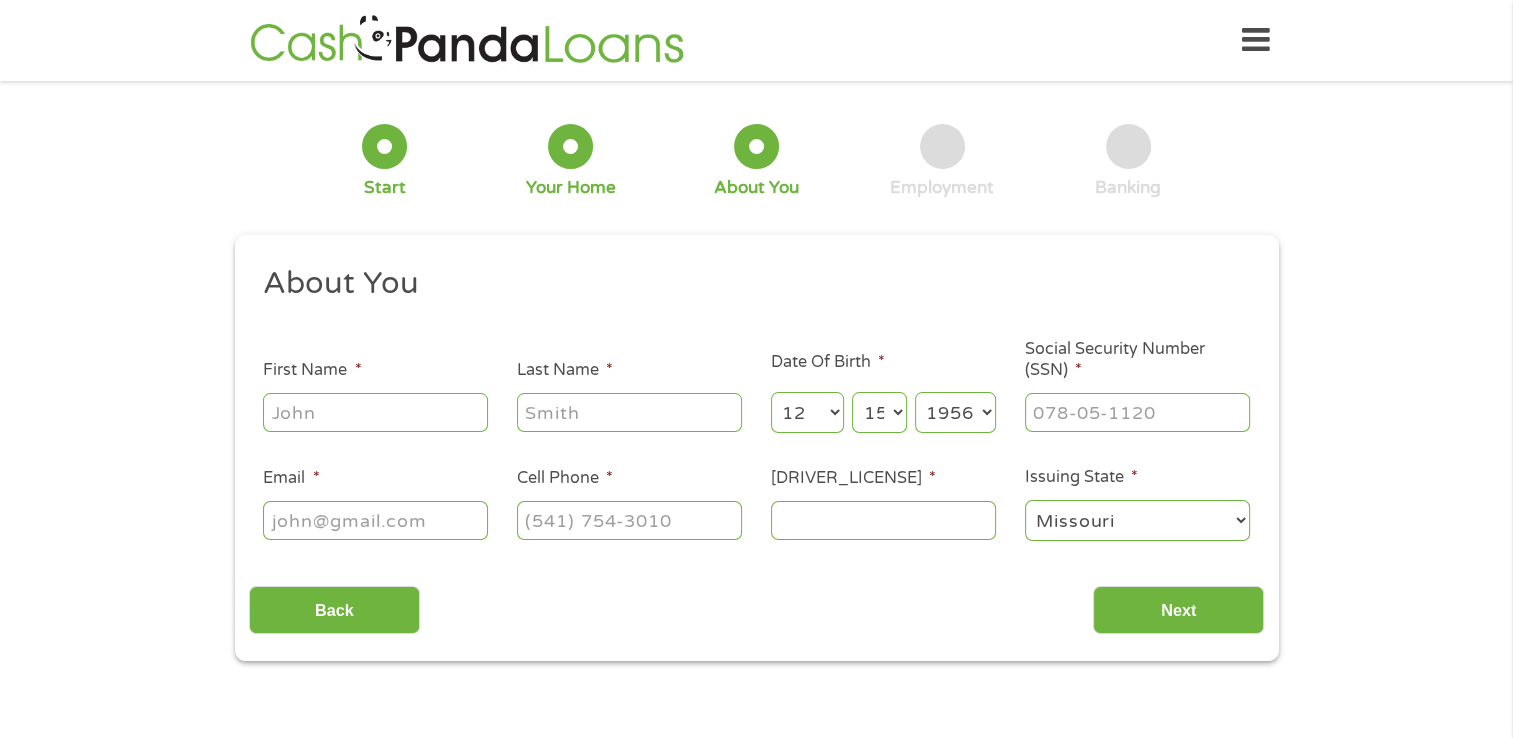 click on "[FIRST] [LAST] *" at bounding box center (375, 412) 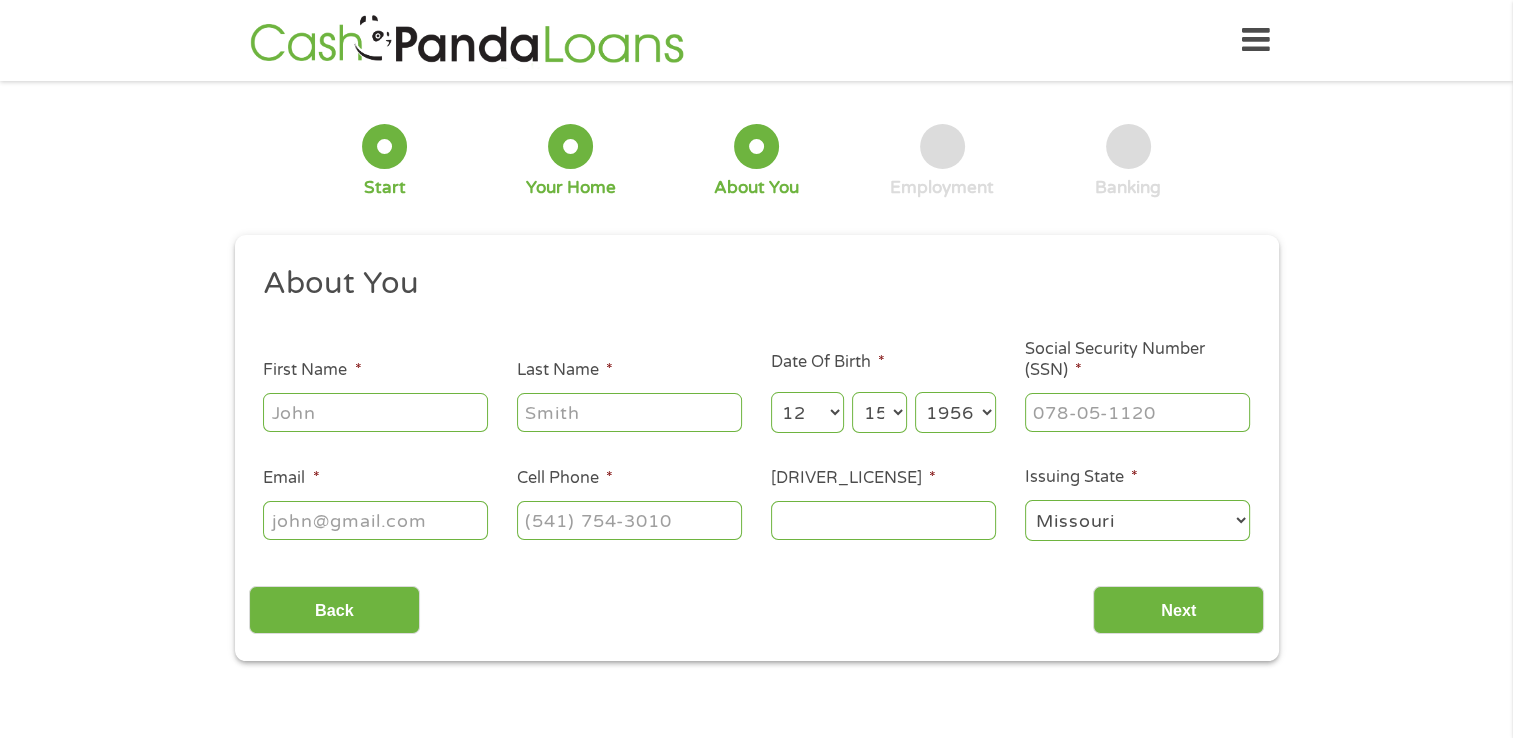 type on "[FIRST]" 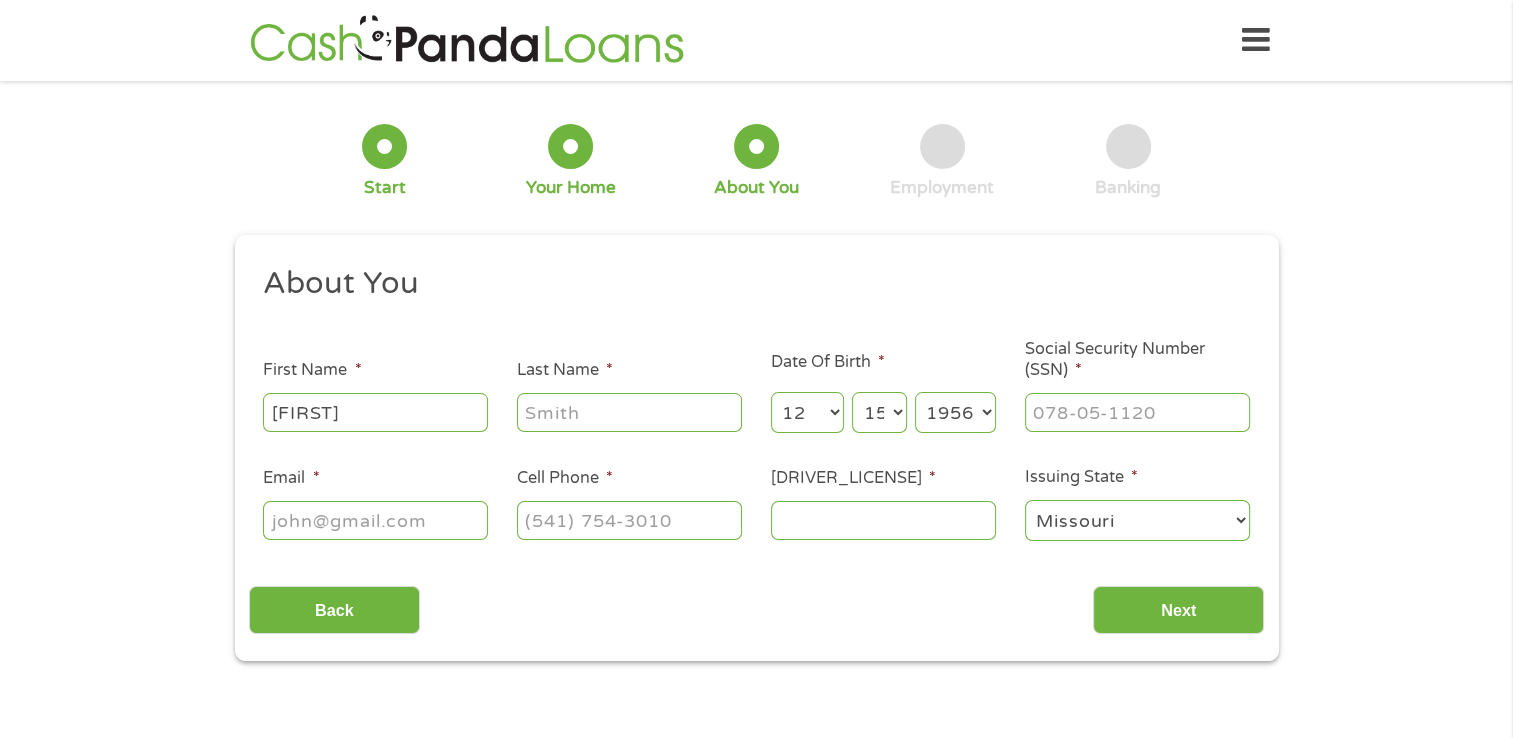 type on "[LAST]" 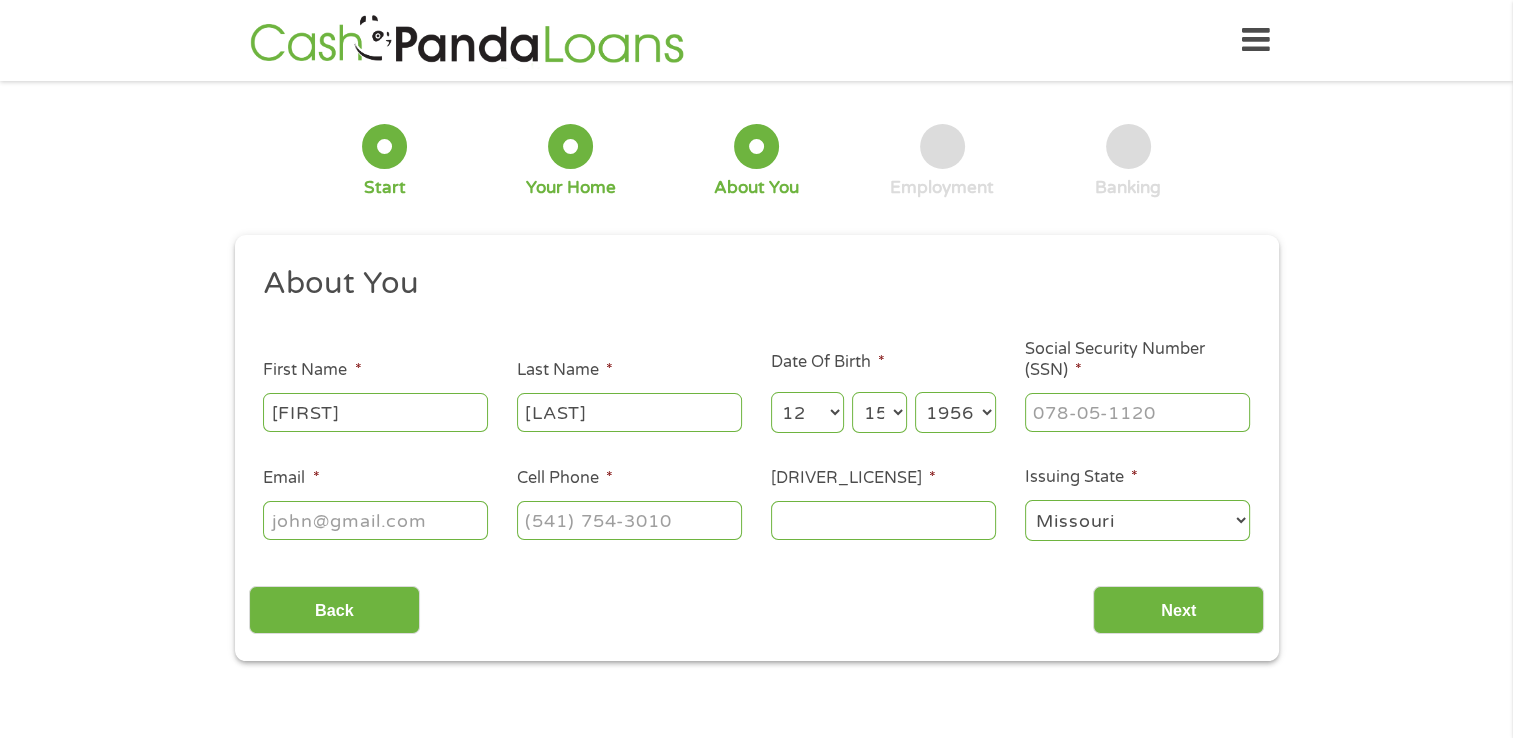 type on "[EMAIL]" 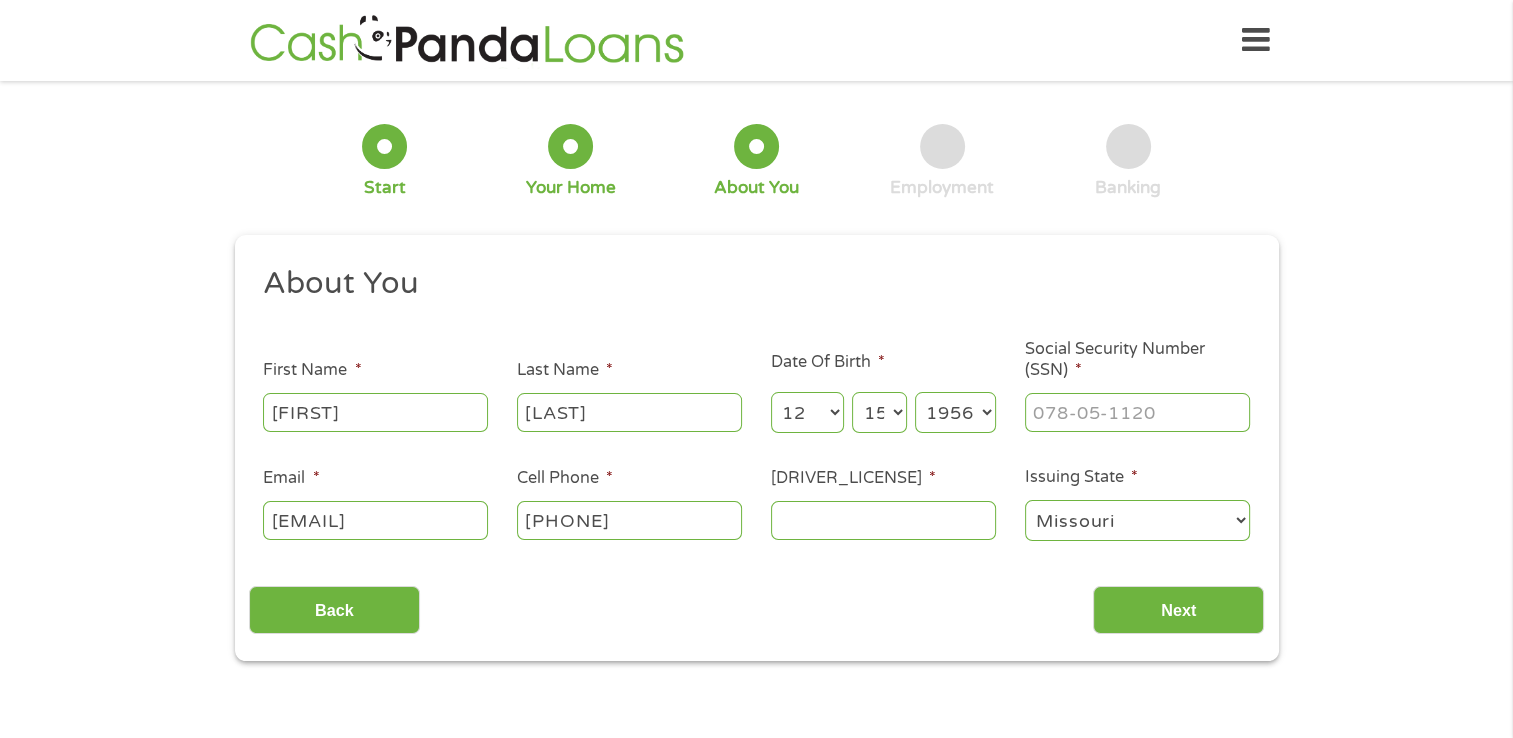type on "[PHONE]" 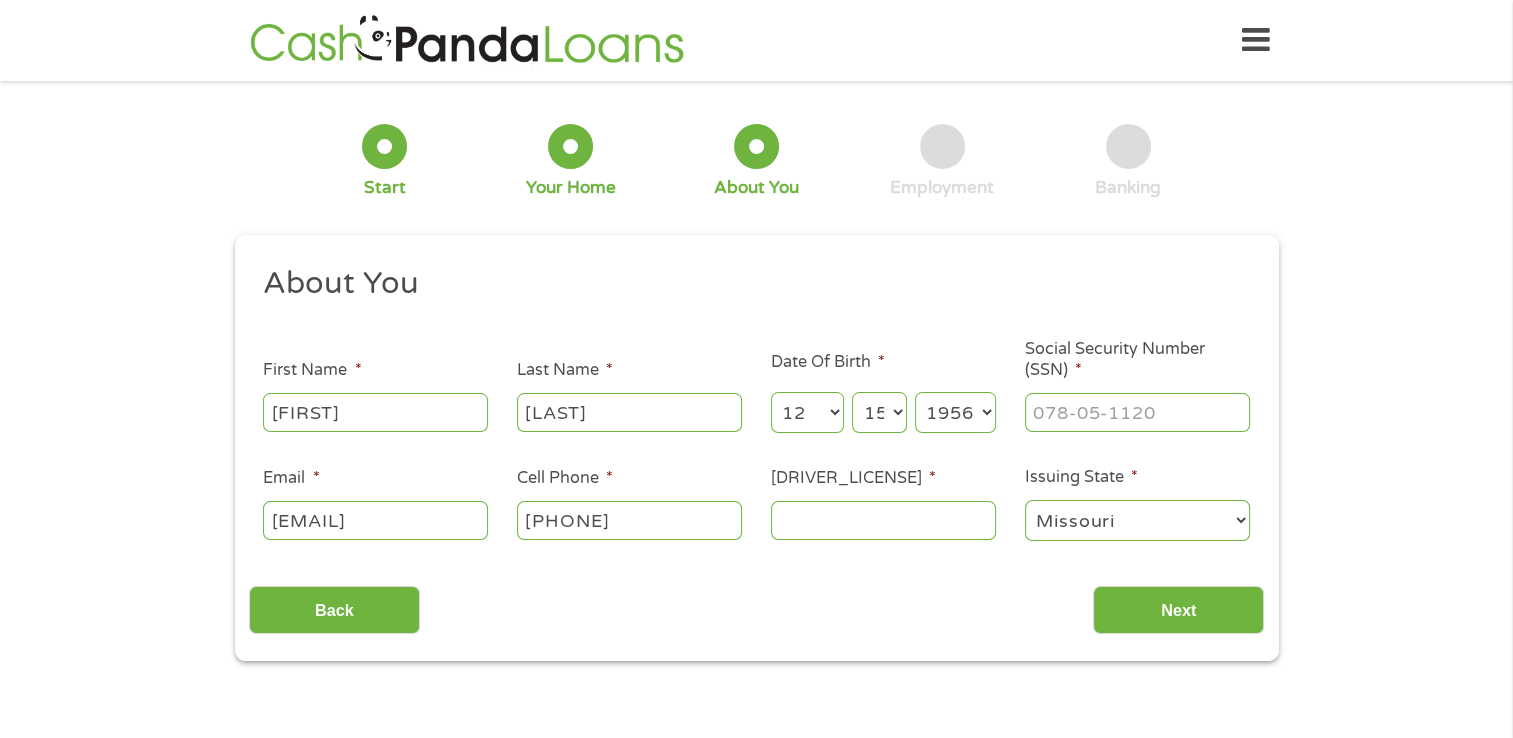 type on "___-__-____" 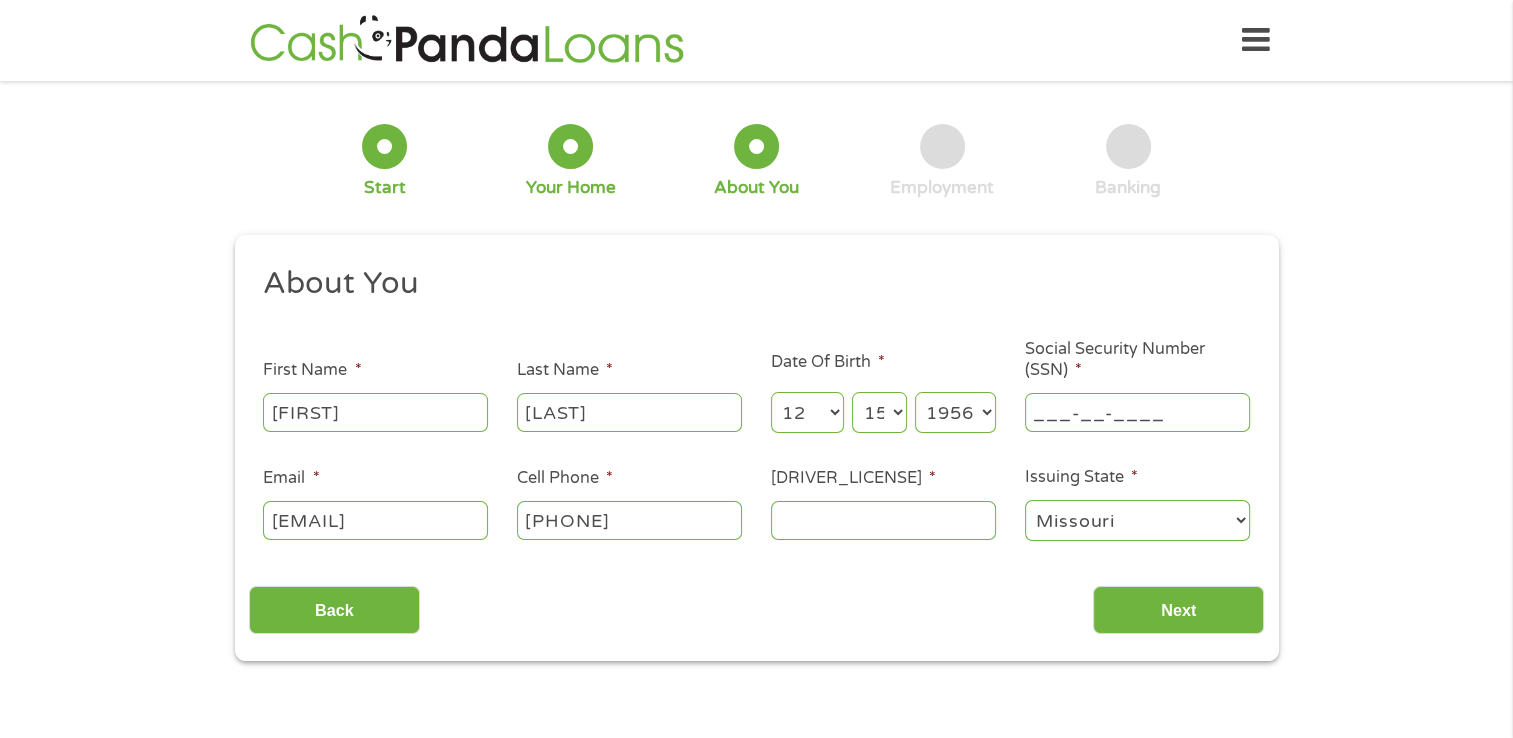 click on "___-__-____" at bounding box center (1137, 412) 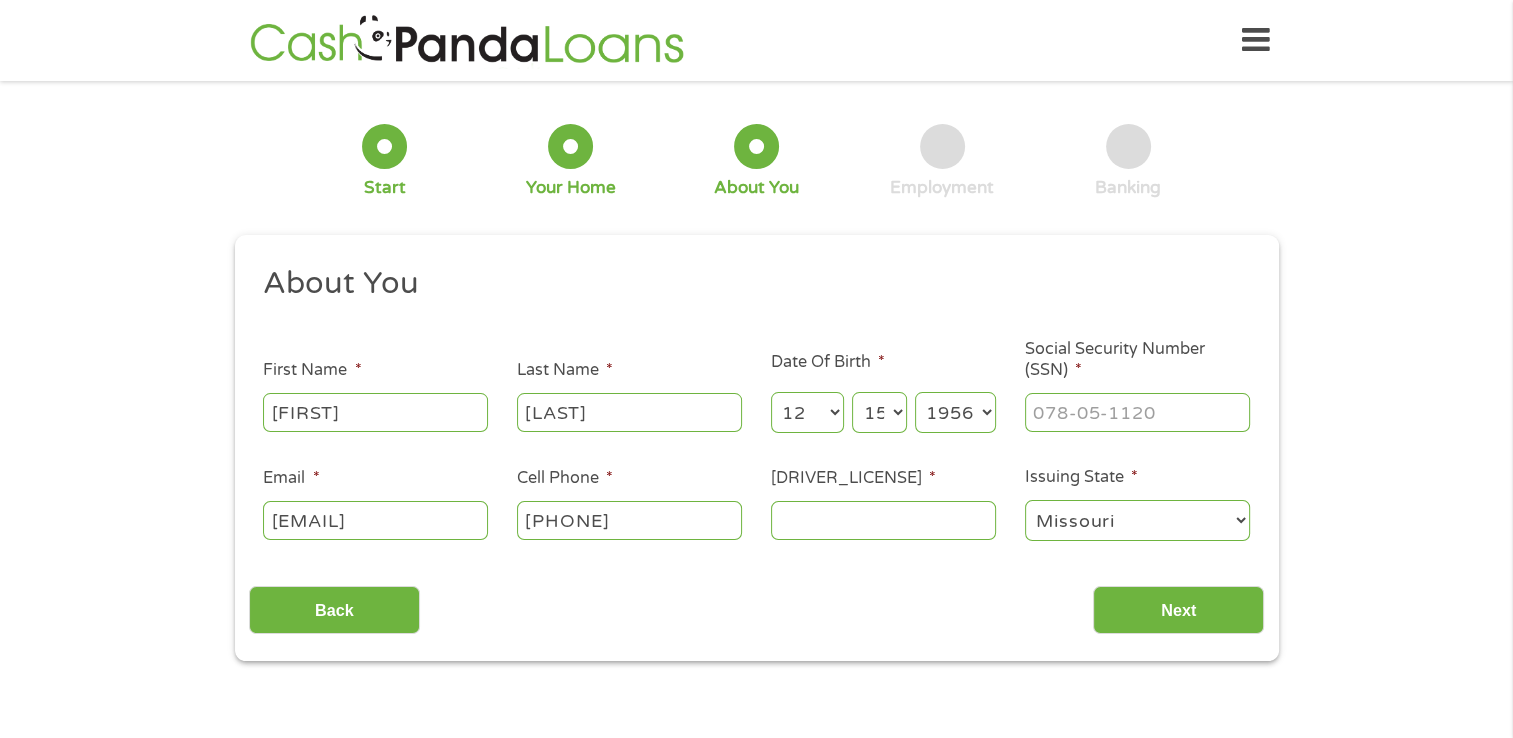 click on "Driver License Number *" at bounding box center [883, 520] 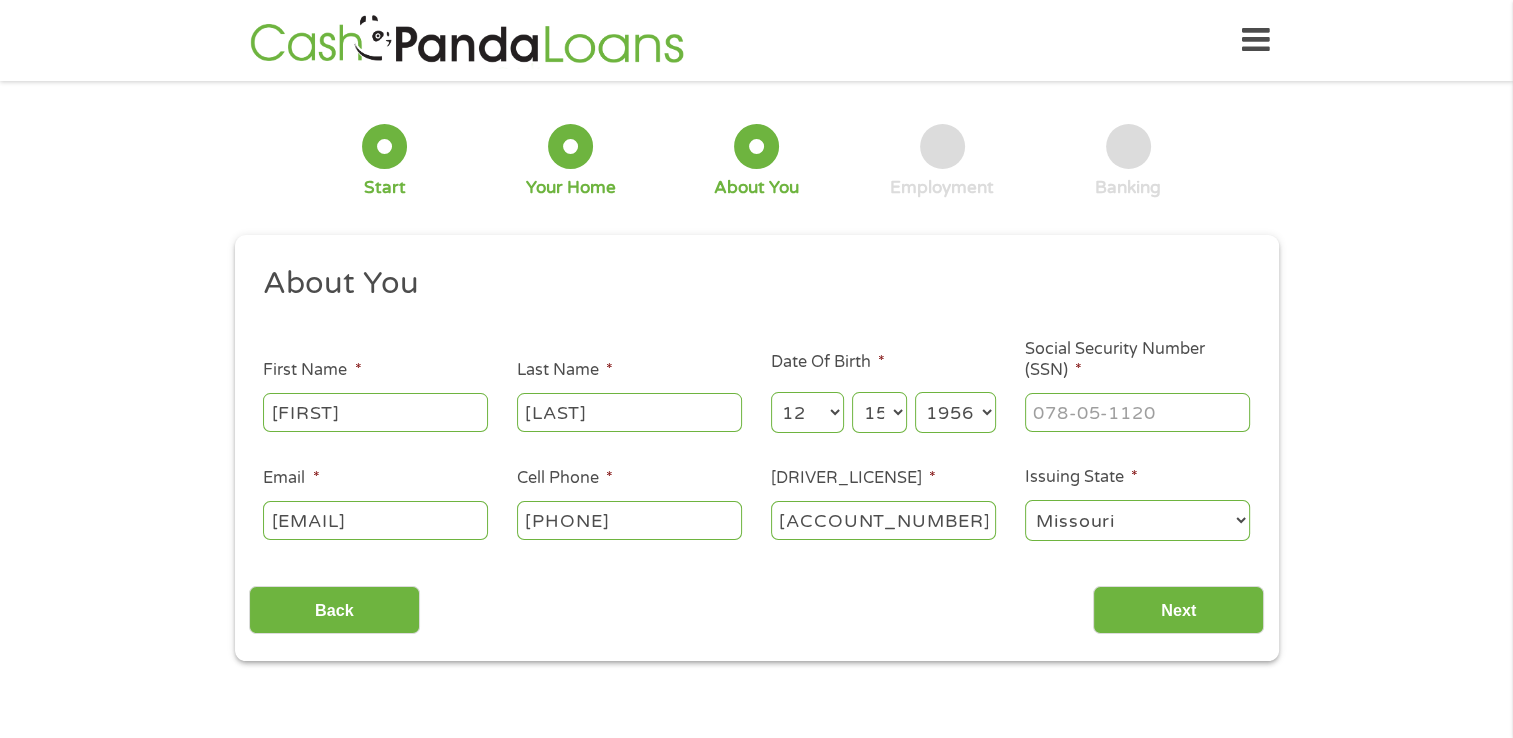 click on "[ACCOUNT_NUMBER]" at bounding box center (883, 520) 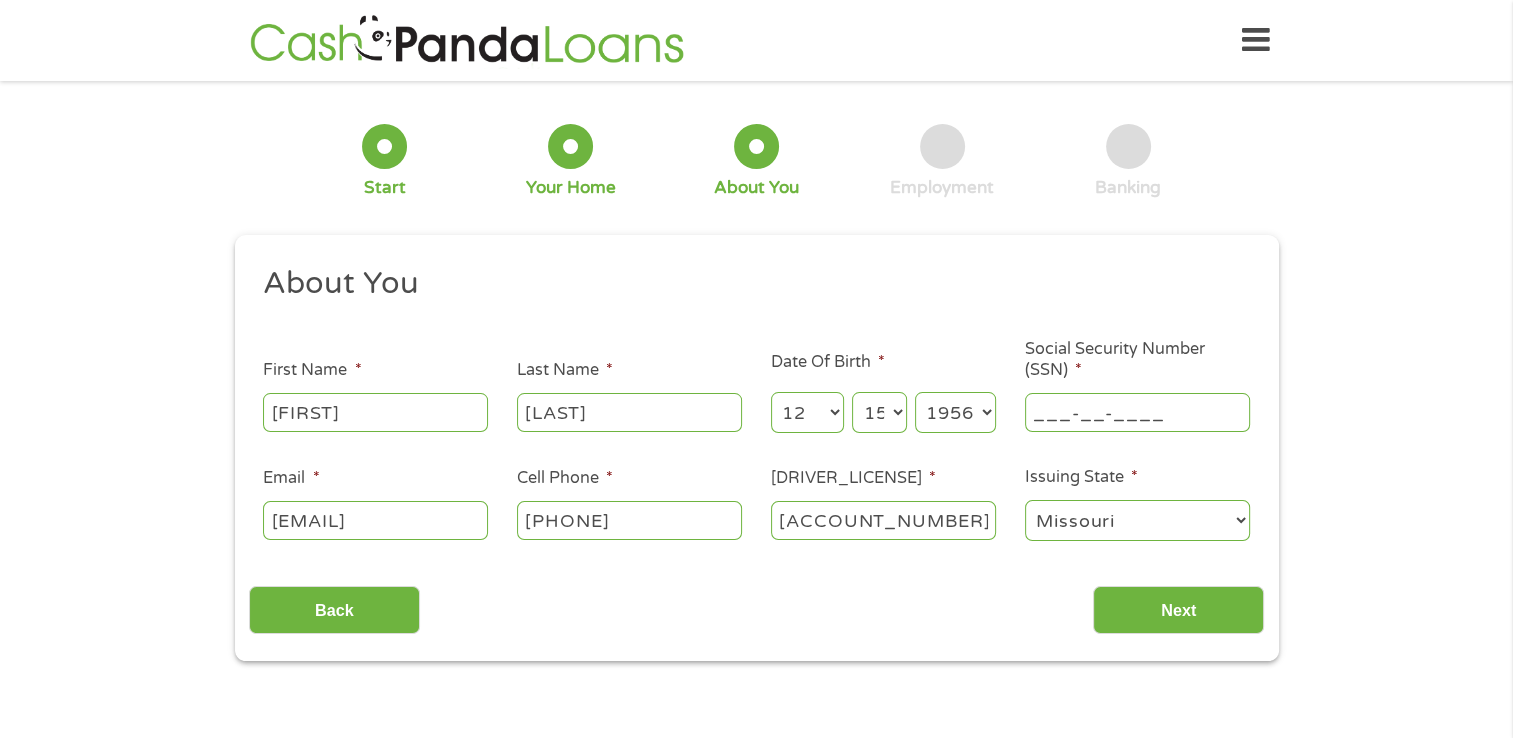 click on "___-__-____" at bounding box center (1137, 412) 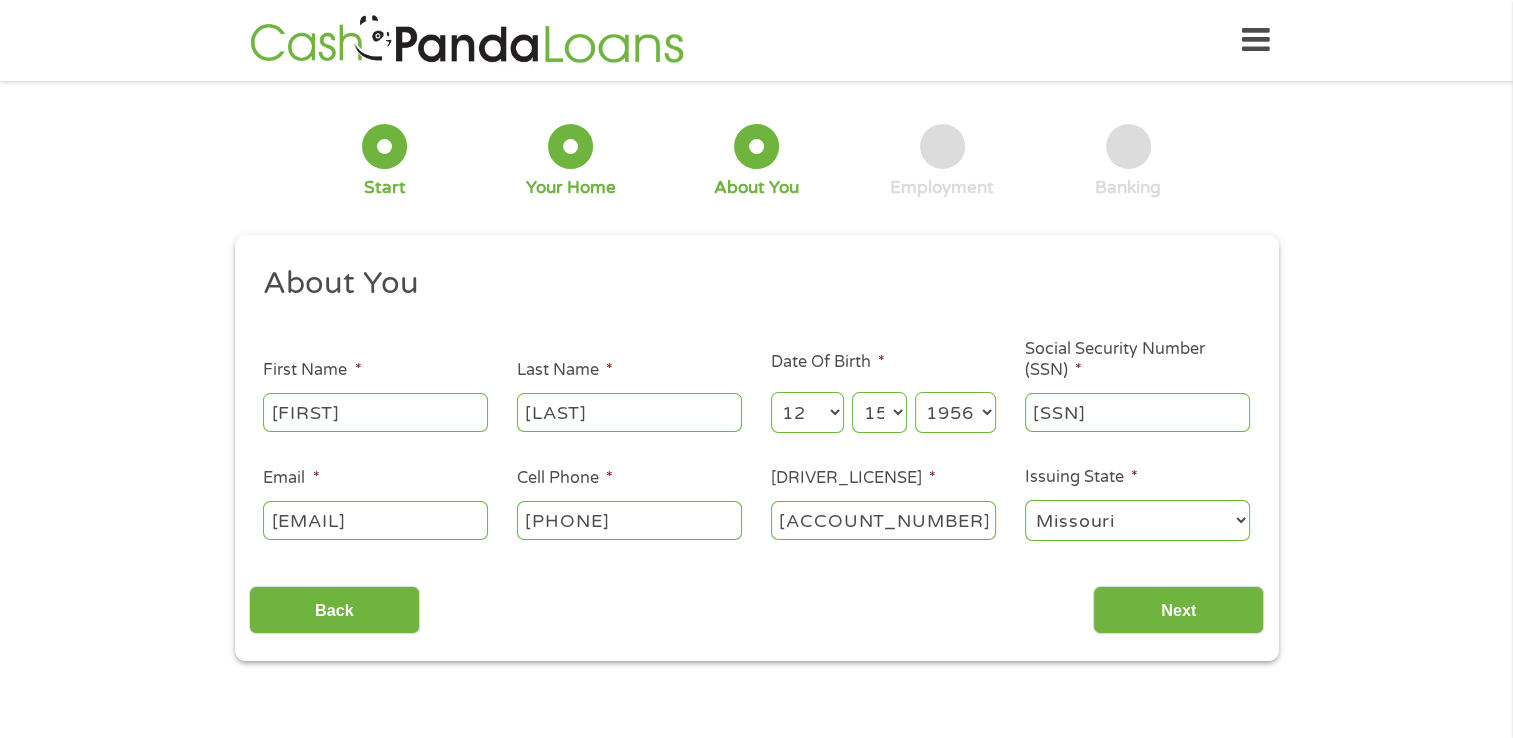 type on "[SSN]" 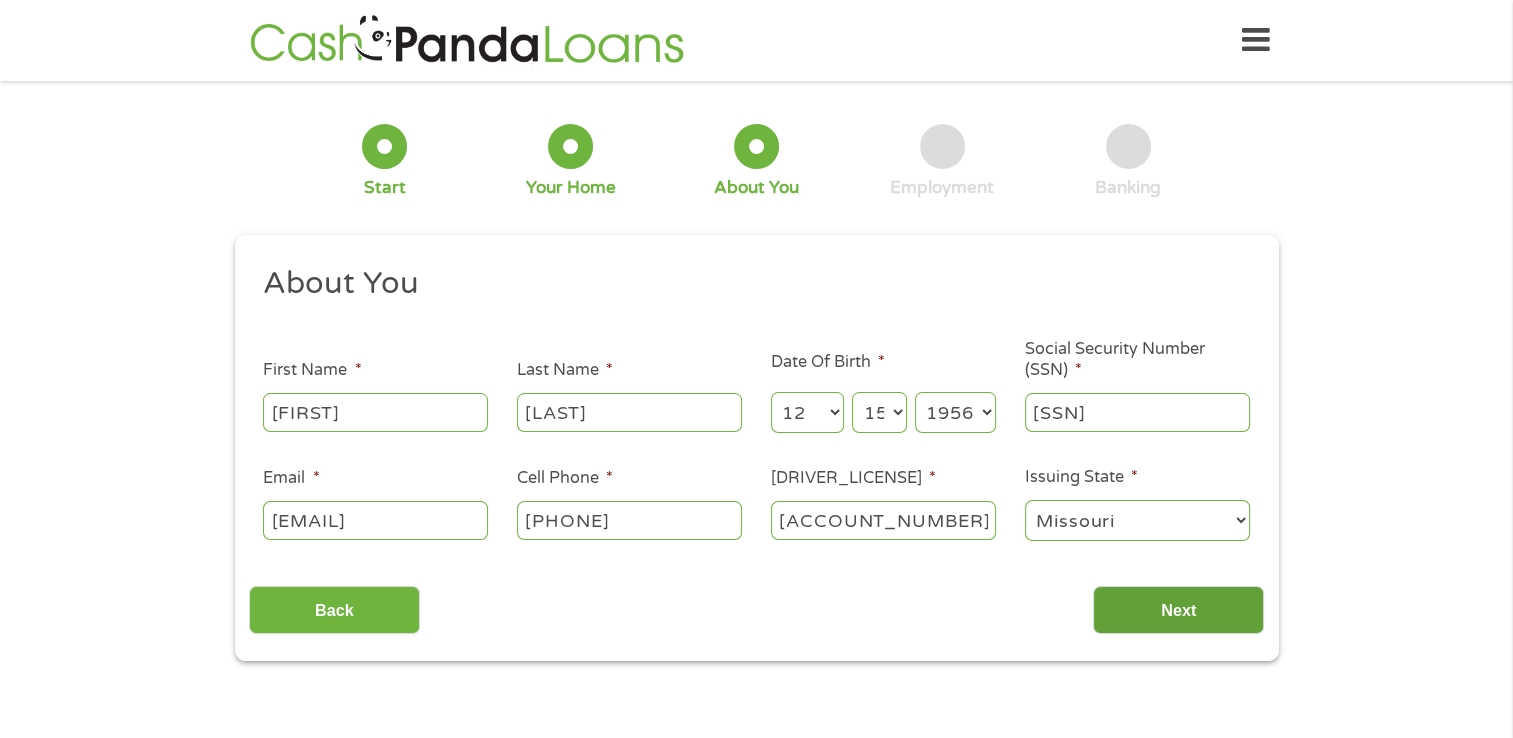 click on "Next" at bounding box center [1178, 610] 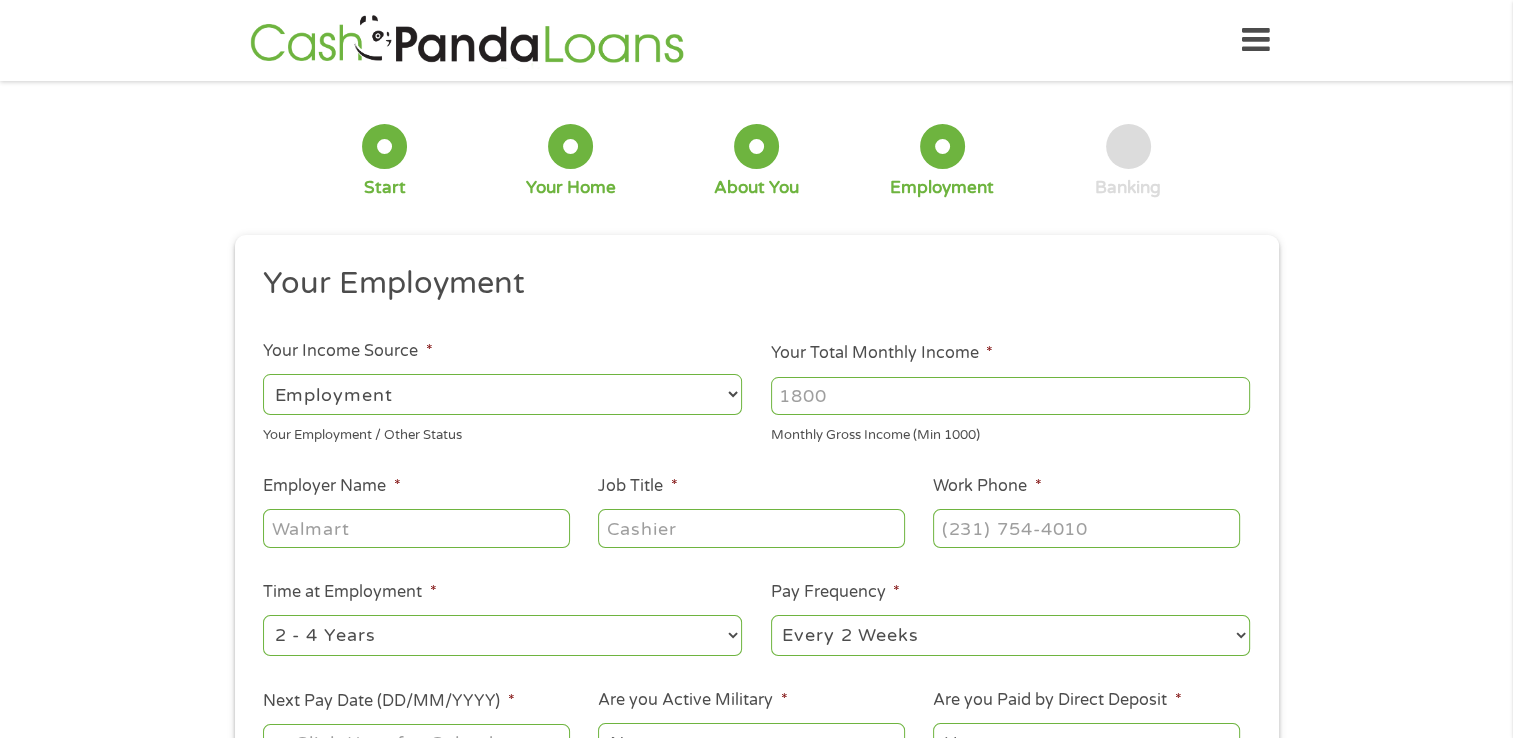 click on "--- Choose one --- Employment Self Employed Benefits" at bounding box center (502, 394) 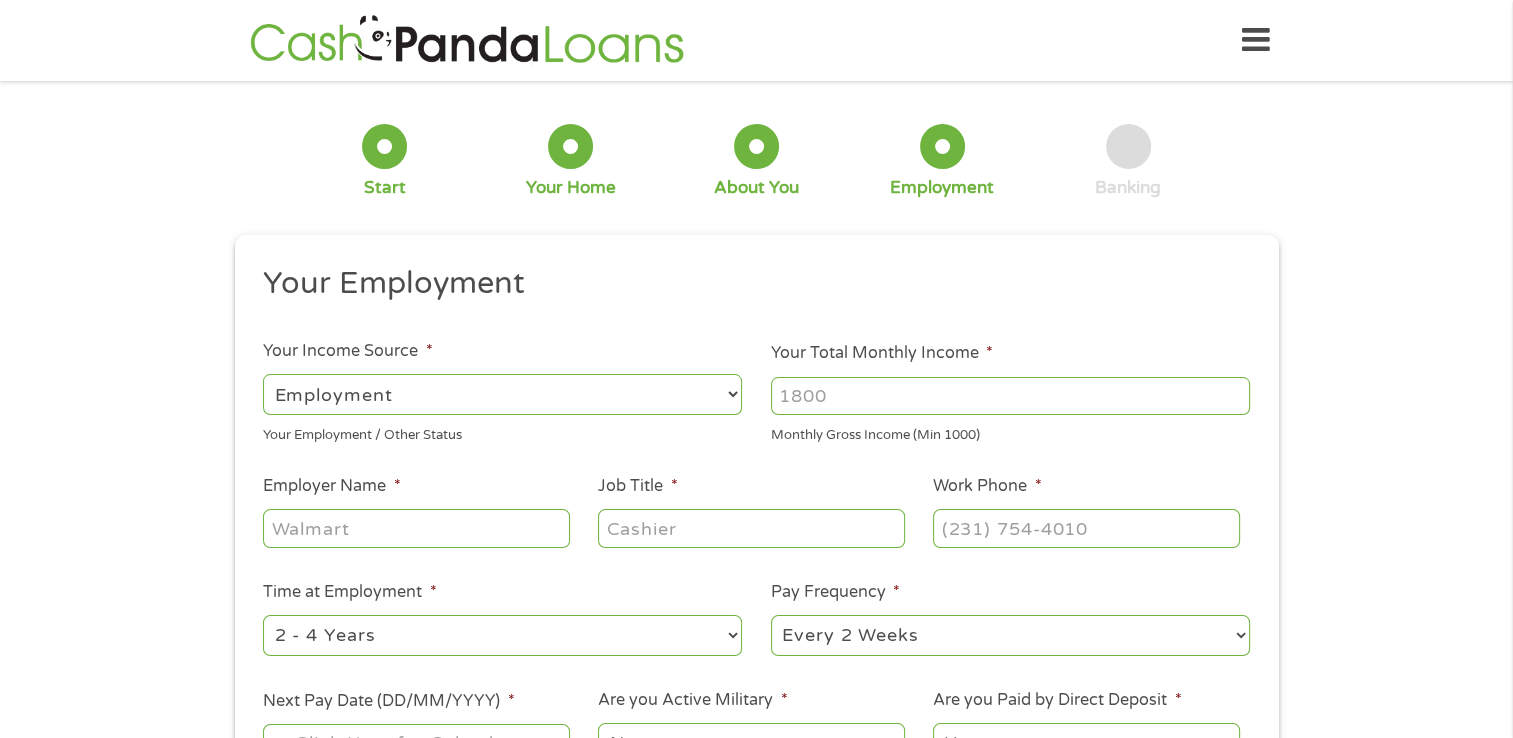 select on "benefits" 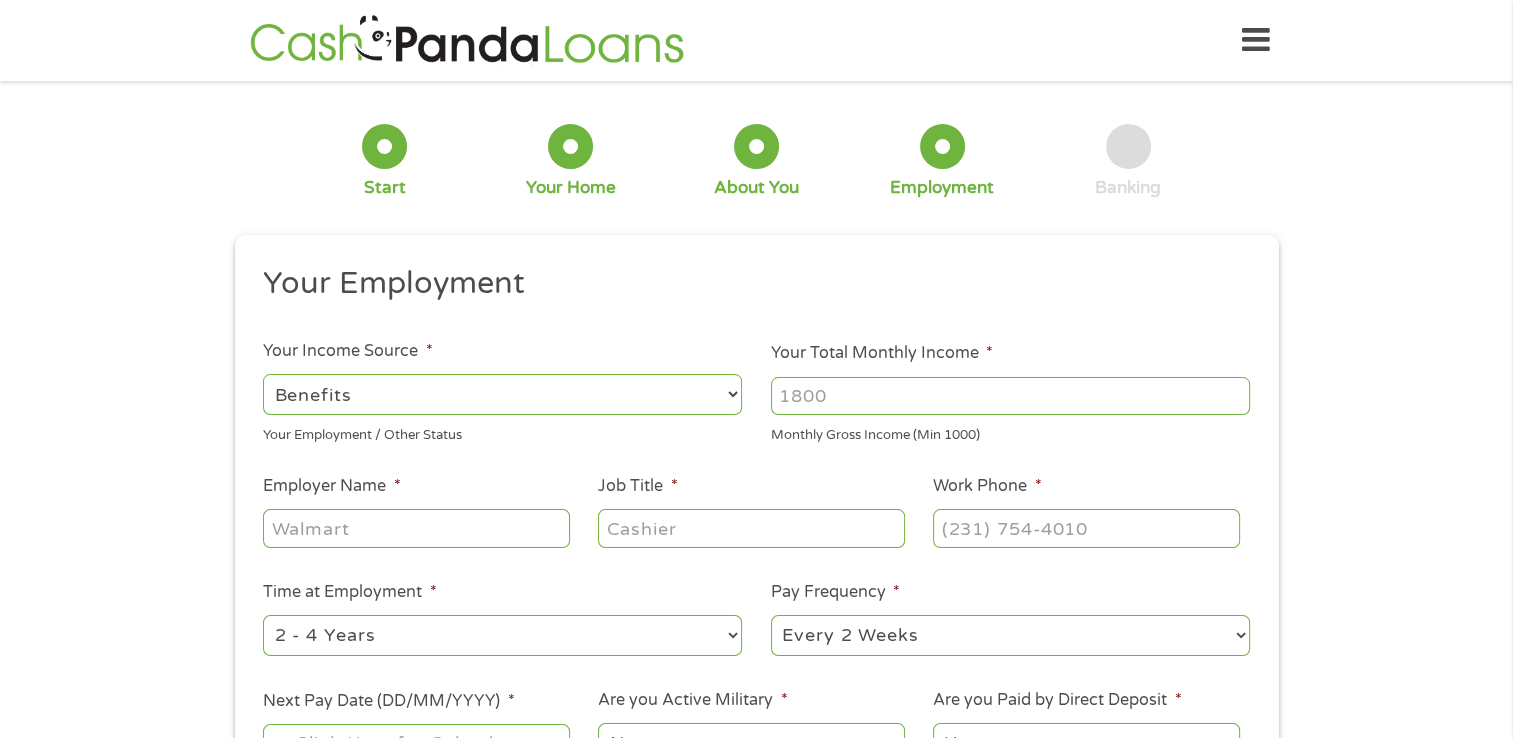 click on "--- Choose one --- Employment Self Employed Benefits" at bounding box center (502, 394) 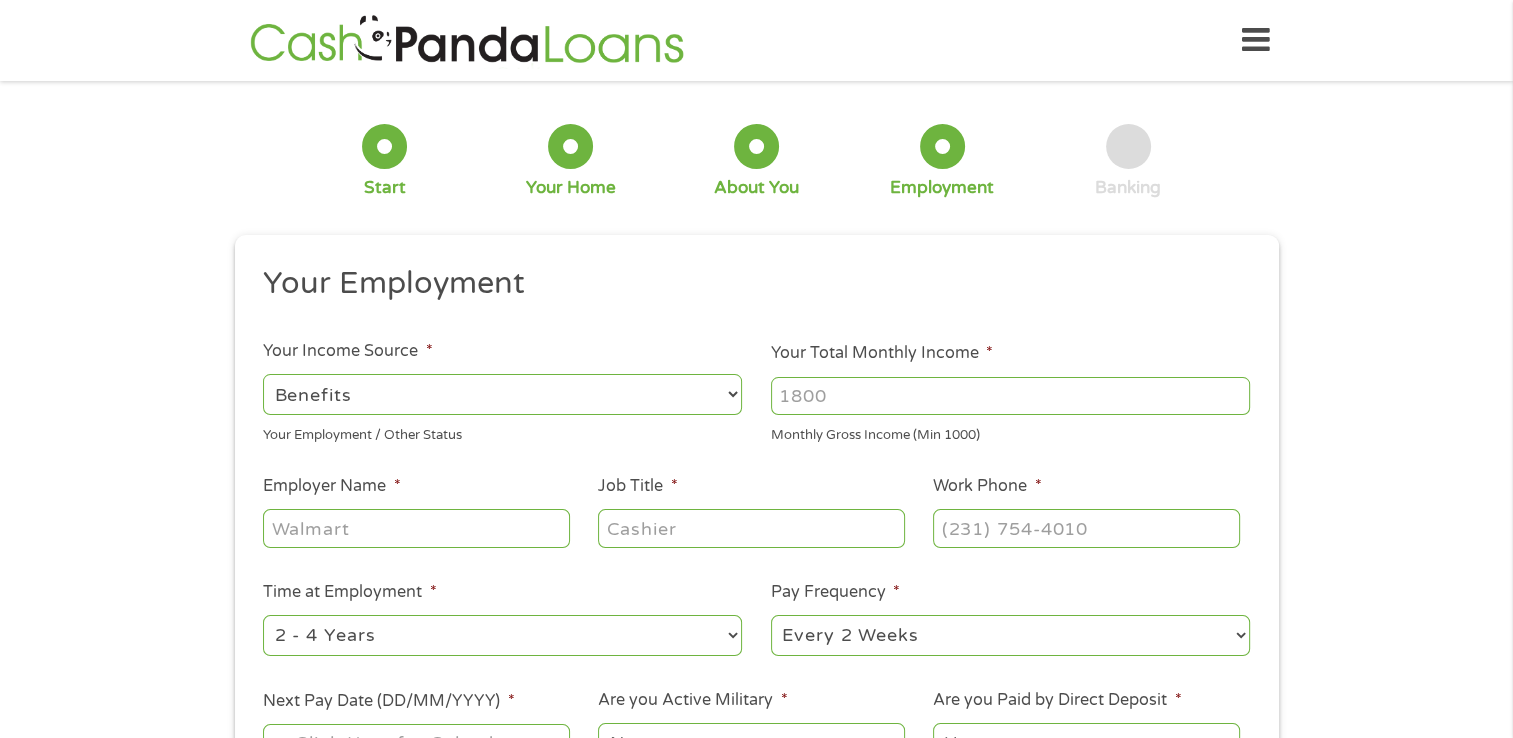 type on "[PHONE]" 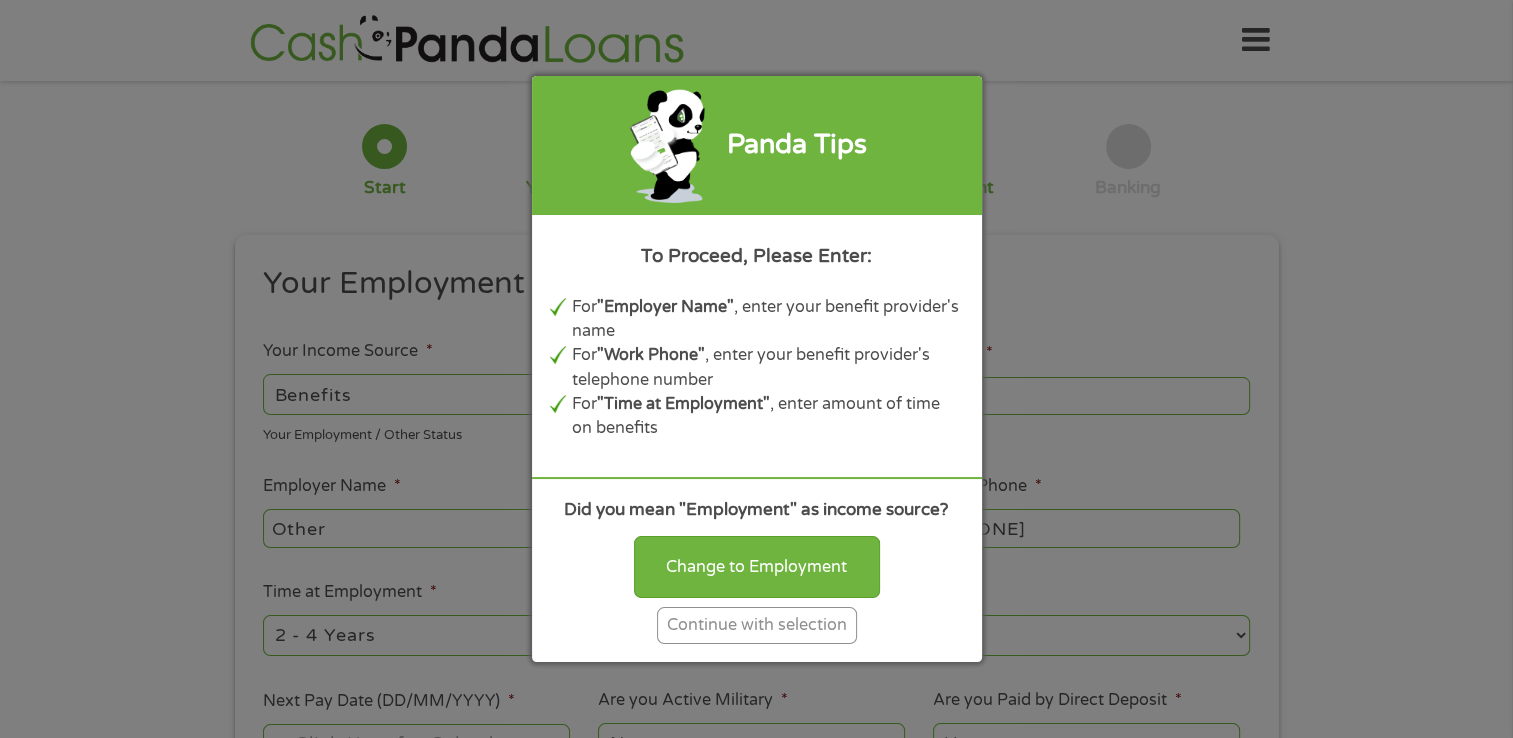 click on "Continue with selection" at bounding box center [757, 625] 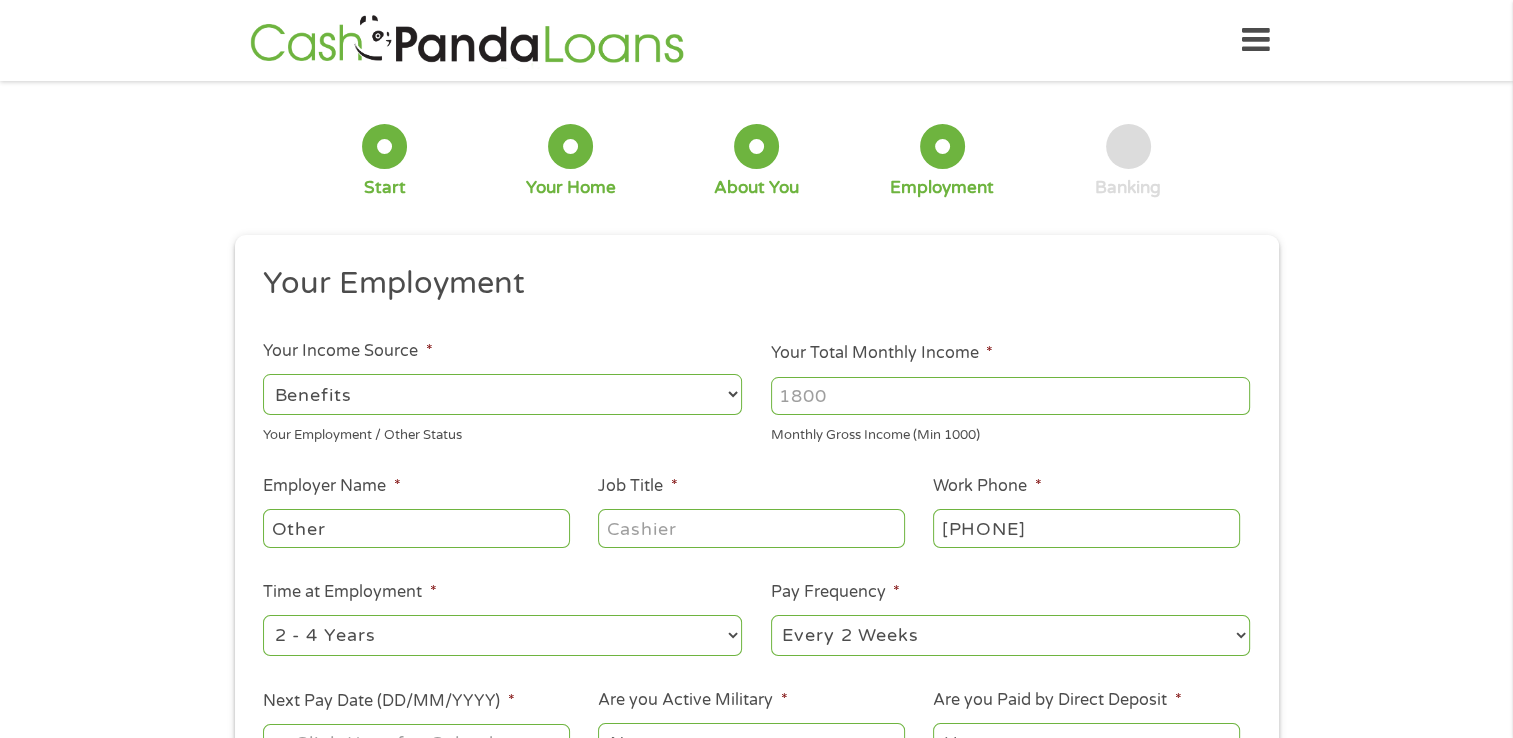 drag, startPoint x: 860, startPoint y: 393, endPoint x: 721, endPoint y: 389, distance: 139.05754 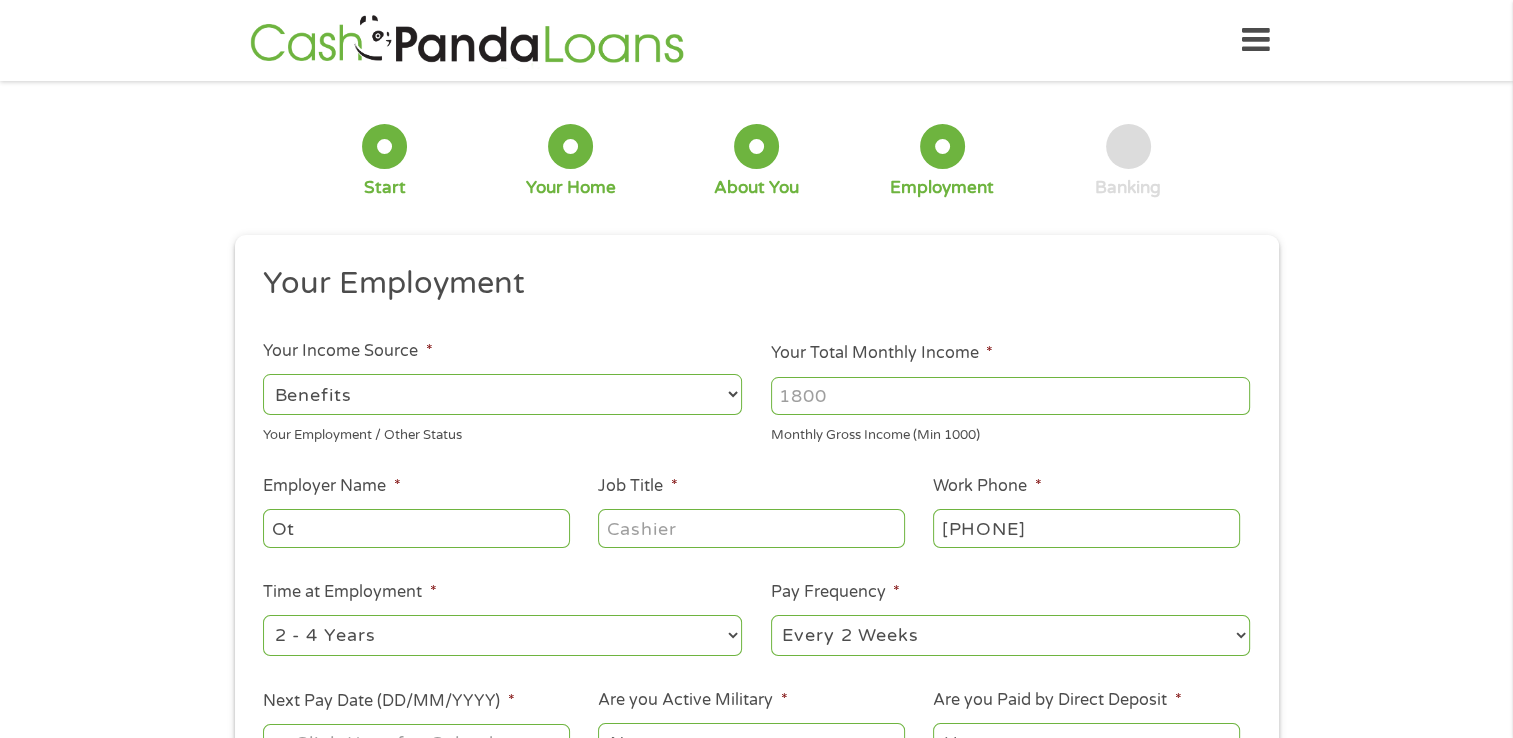 type on "O" 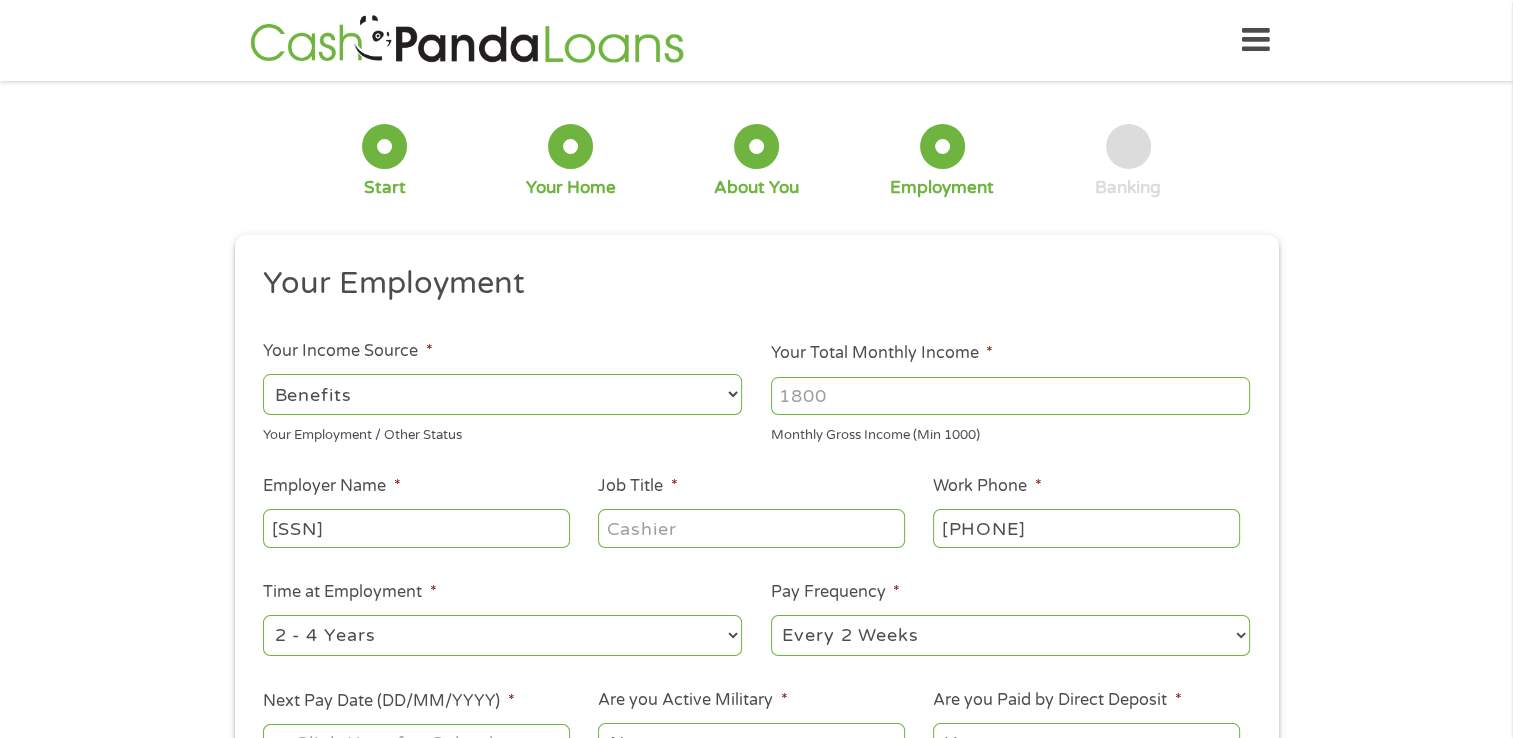 type on "[SSN]" 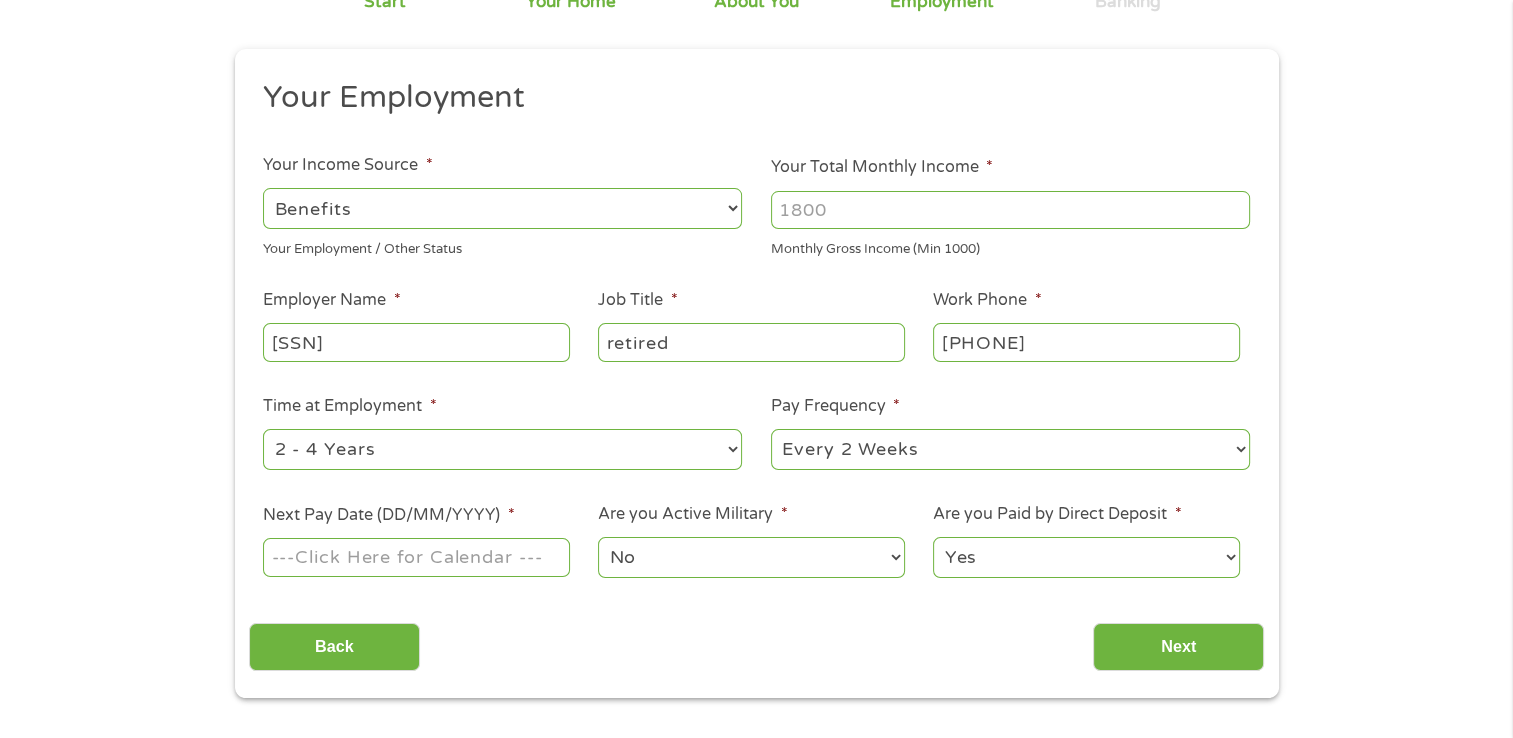 scroll, scrollTop: 200, scrollLeft: 0, axis: vertical 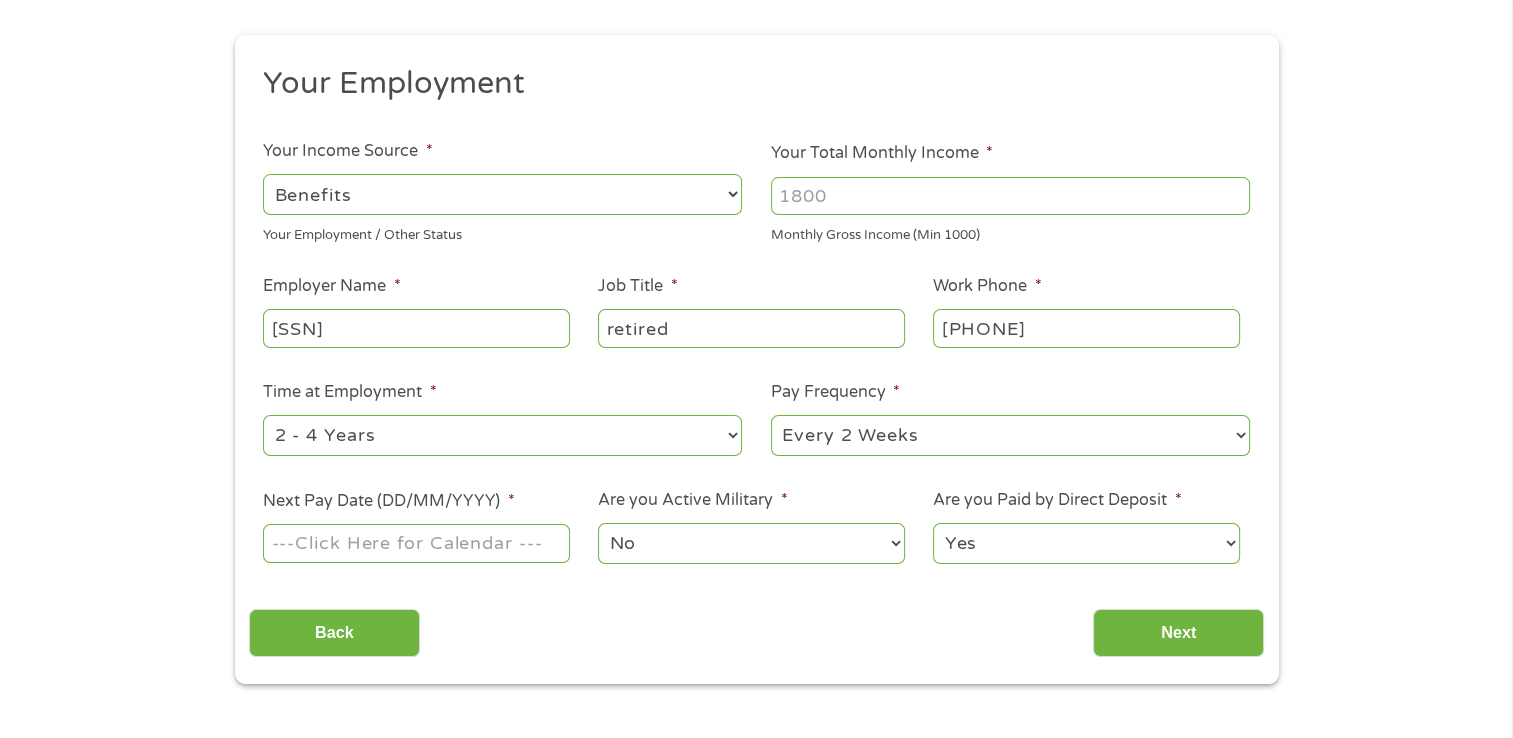 type on "retired" 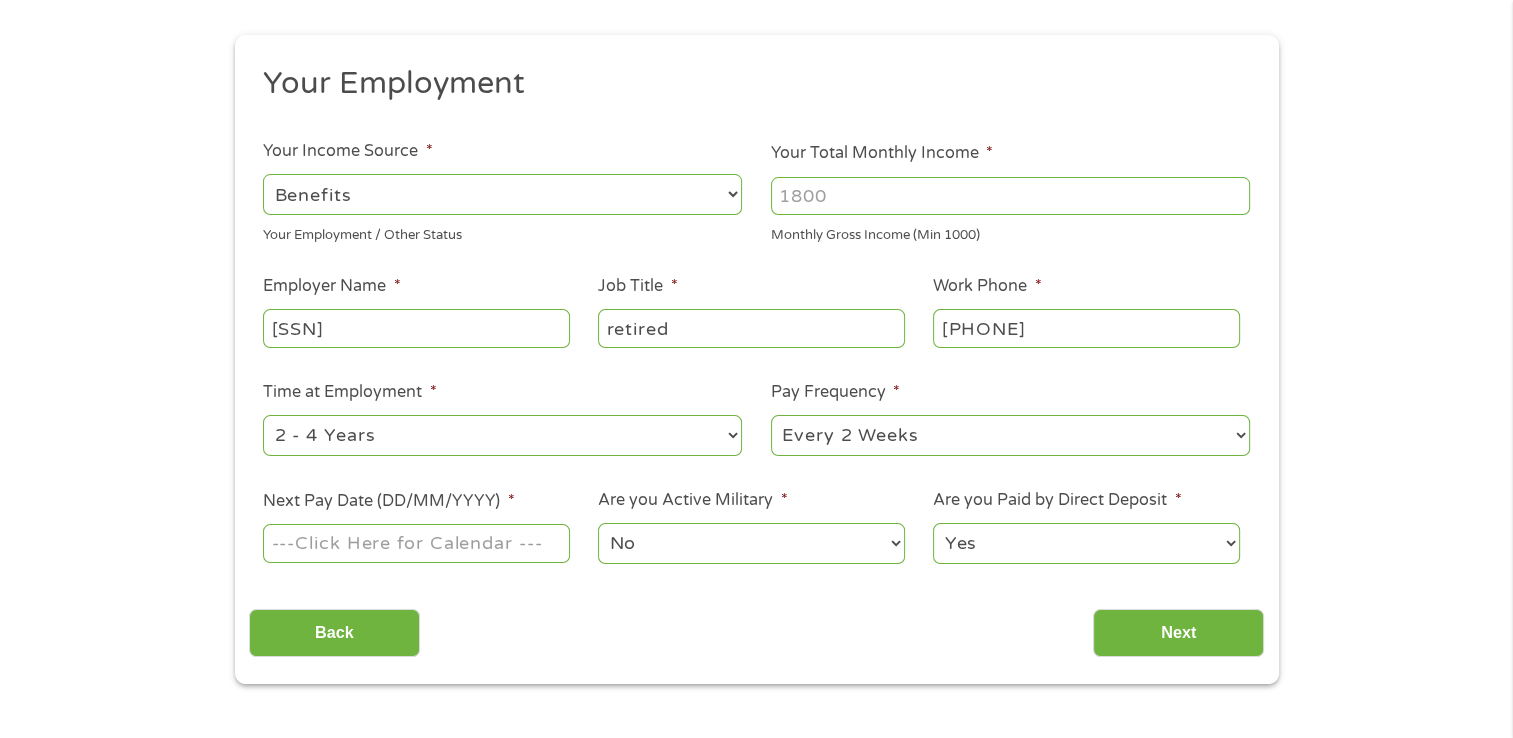 click on "--- Choose one --- Every 2 Weeks Every Week Monthly Semi-Monthly" at bounding box center (1010, 435) 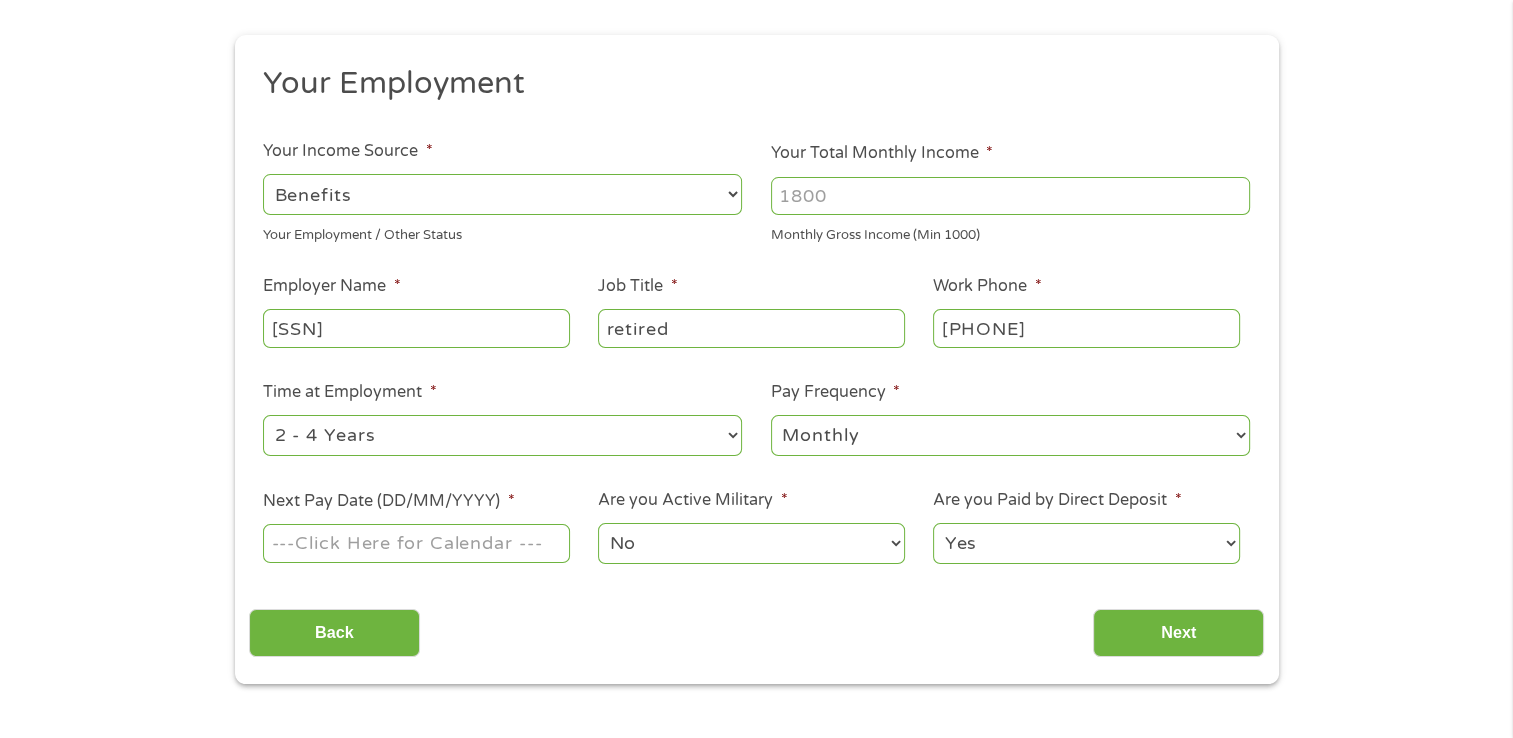 click on "--- Choose one --- Every 2 Weeks Every Week Monthly Semi-Monthly" at bounding box center (1010, 435) 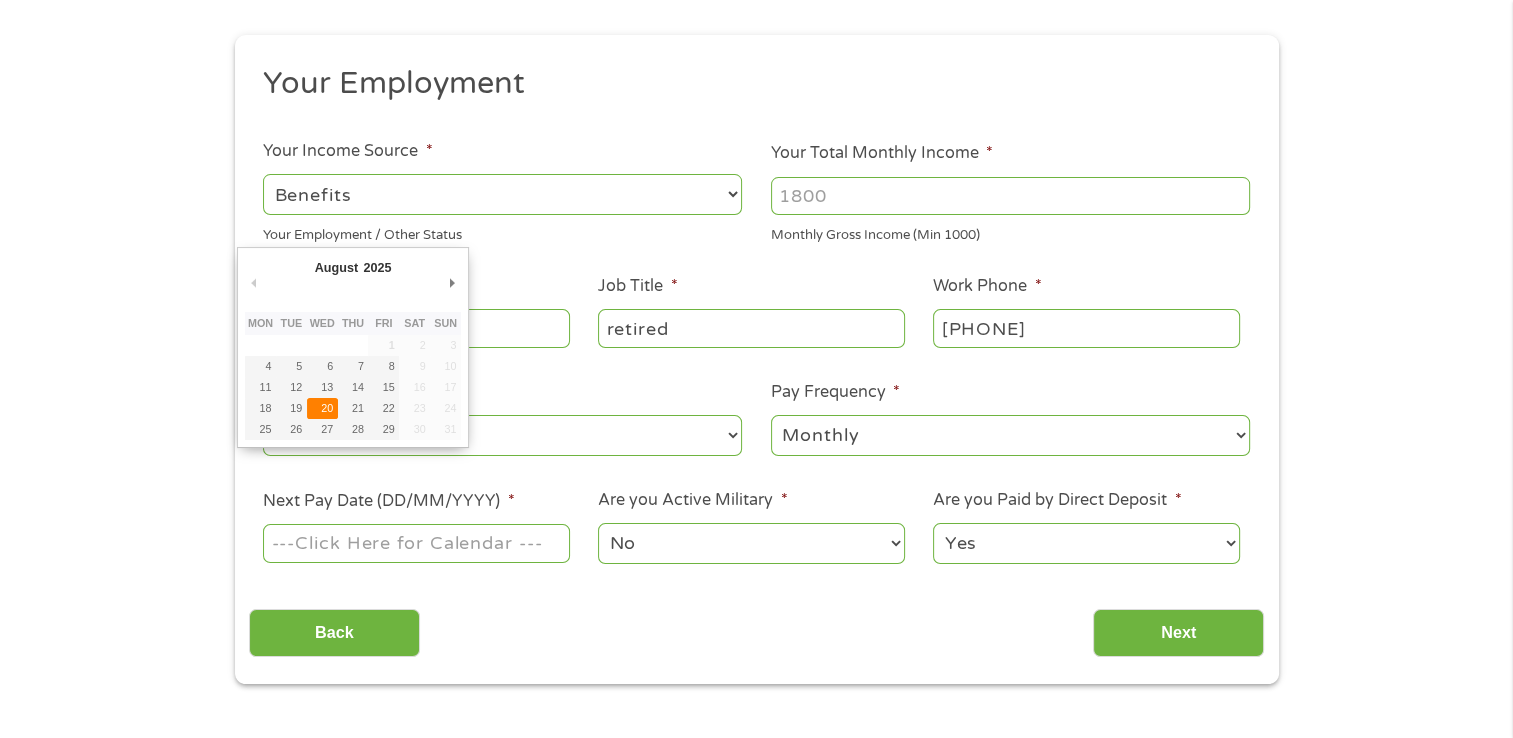type on "[DATE]" 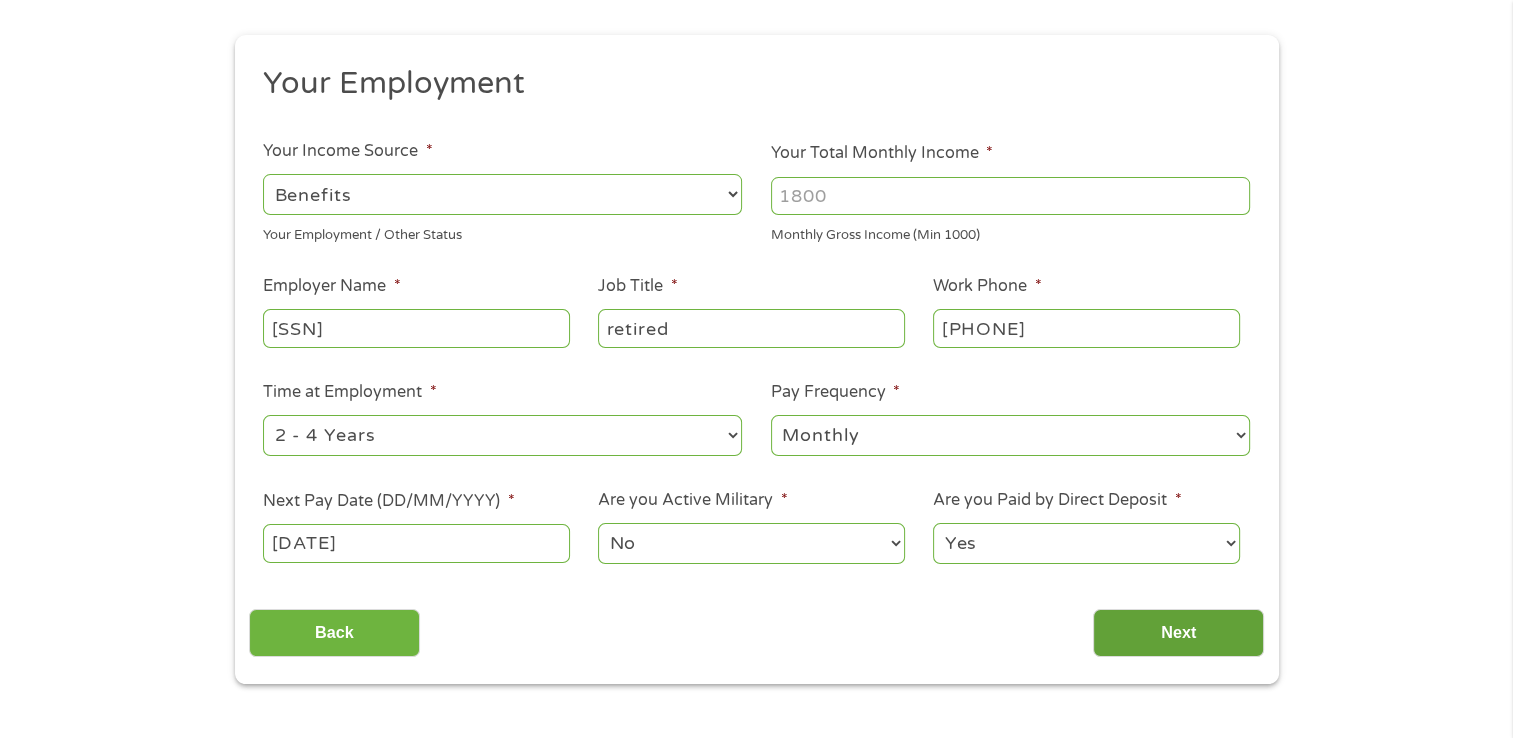 click on "Next" at bounding box center (1178, 633) 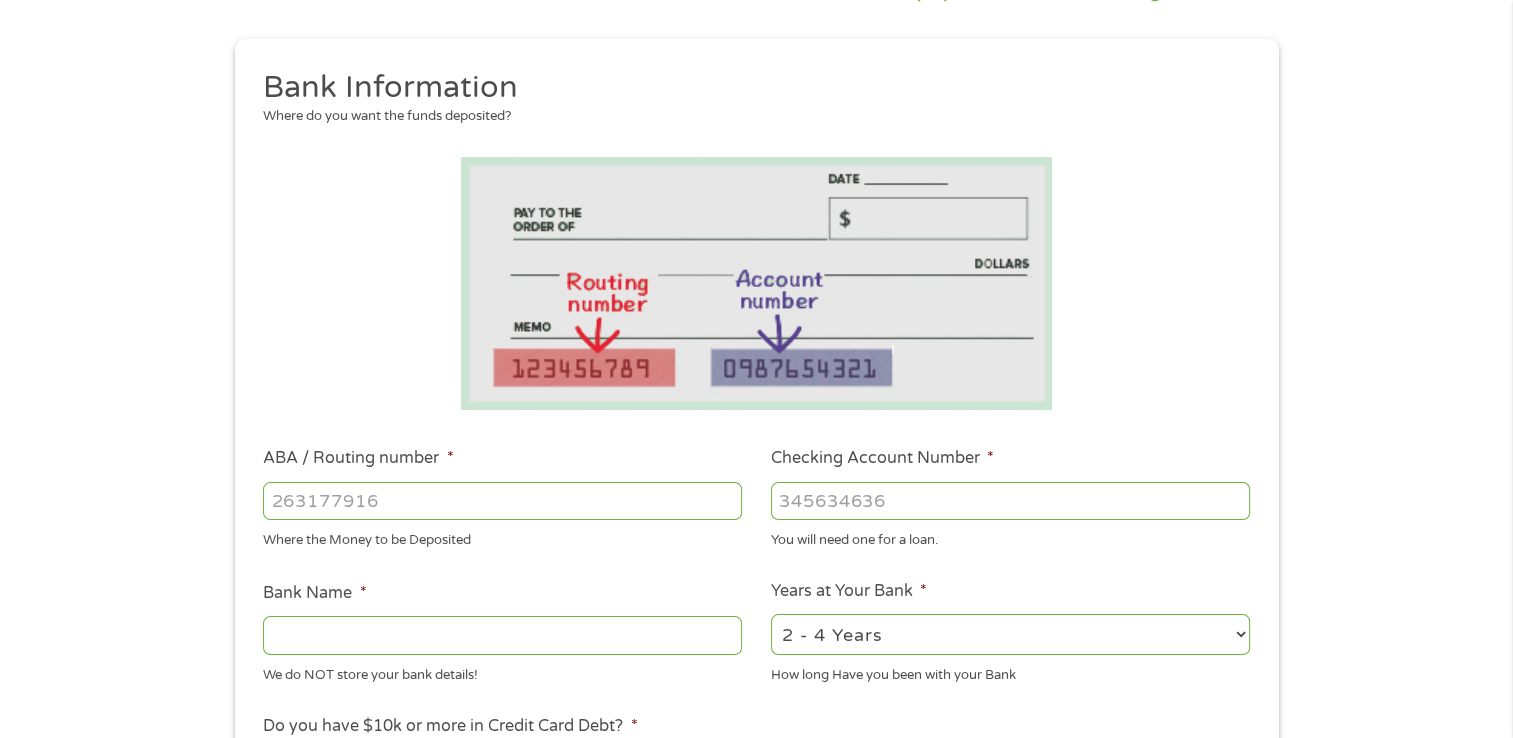 scroll, scrollTop: 200, scrollLeft: 0, axis: vertical 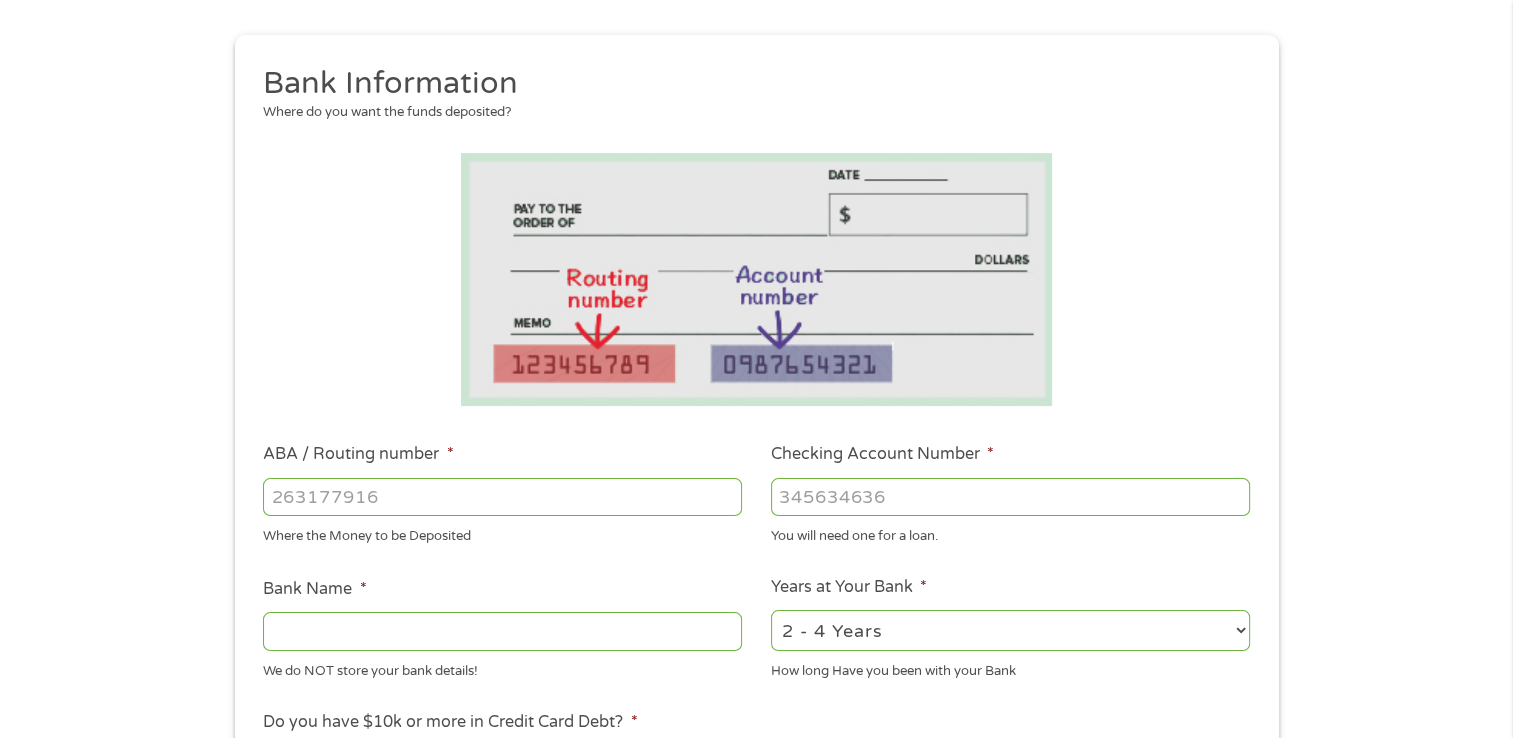 click on "ABA / Routing number *" at bounding box center [502, 497] 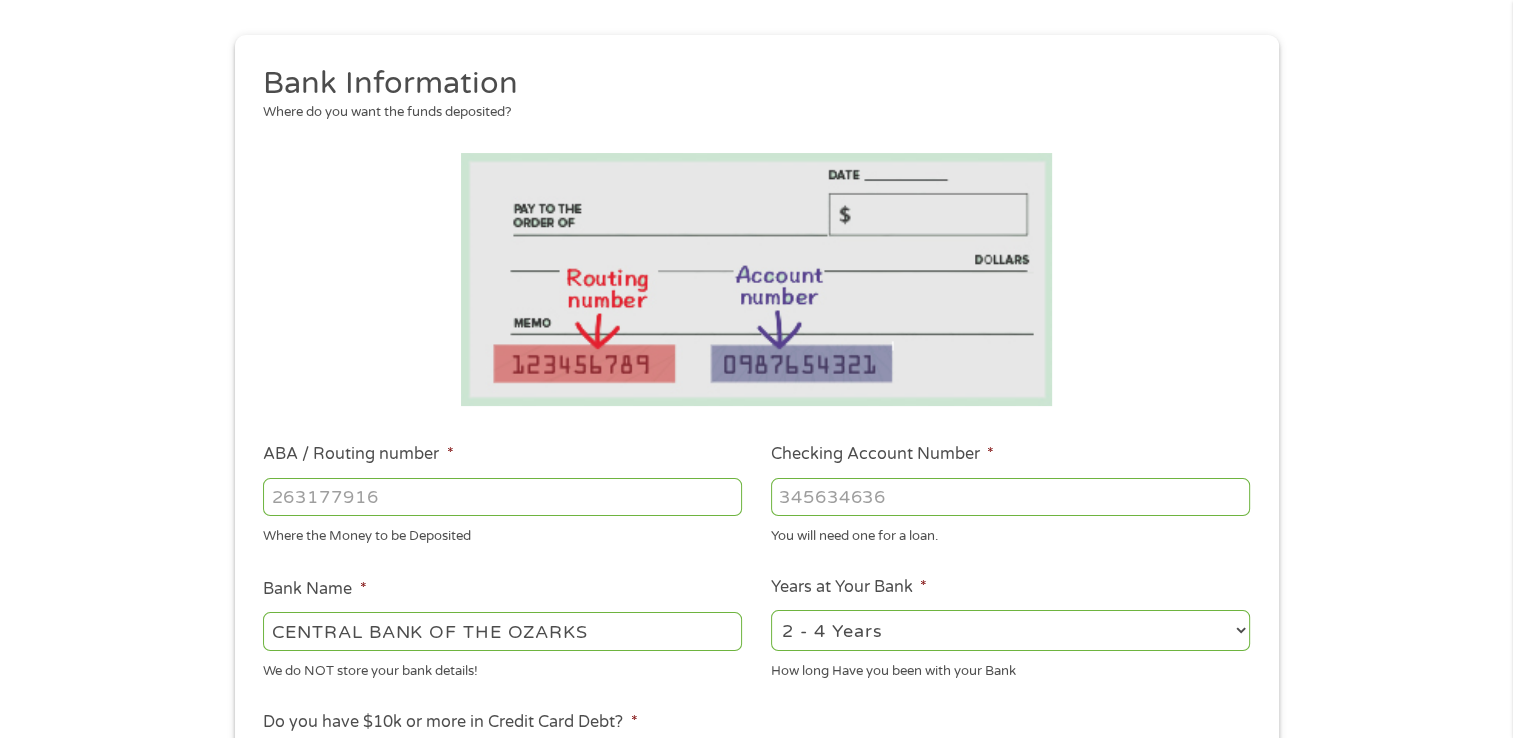 type on "[ROUTING_NUMBER]" 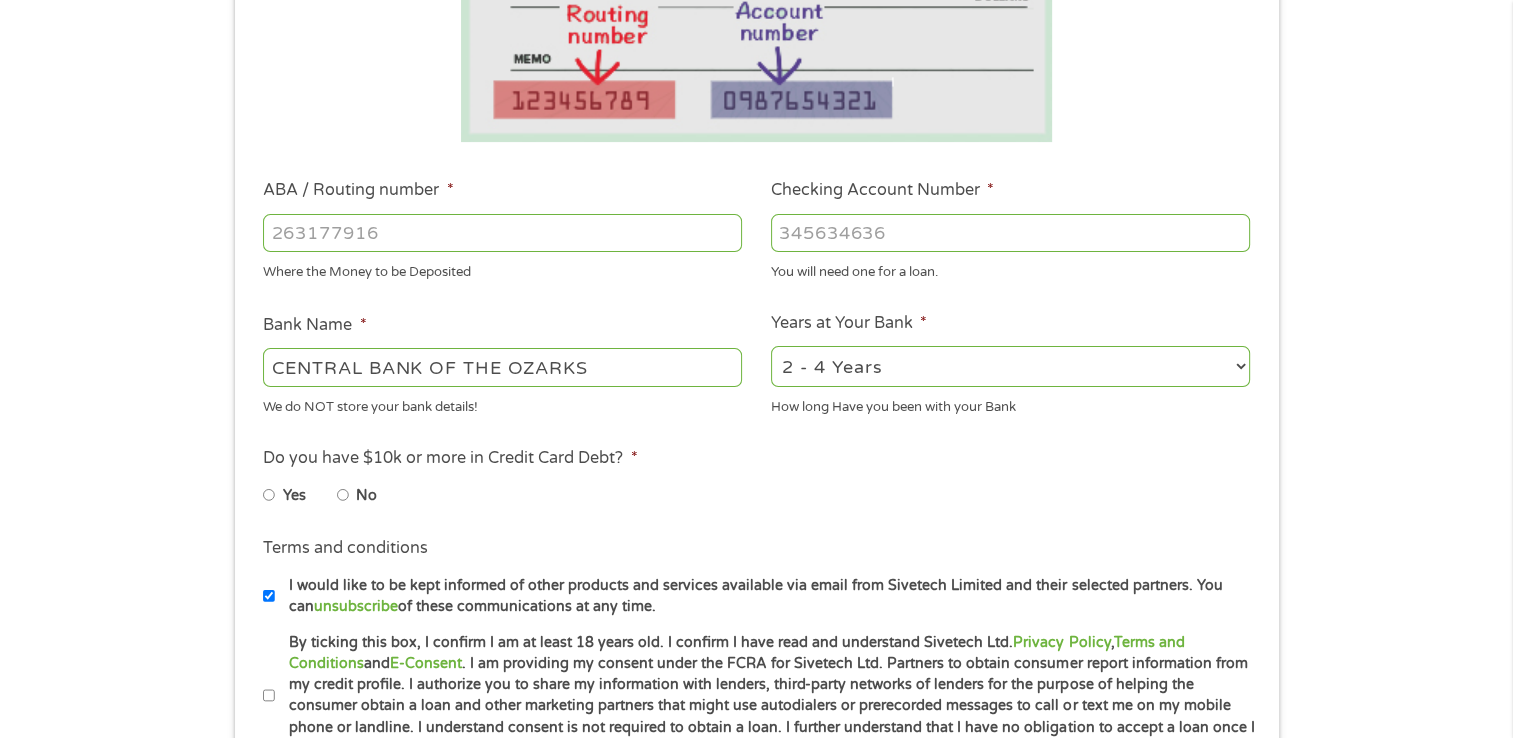 scroll, scrollTop: 500, scrollLeft: 0, axis: vertical 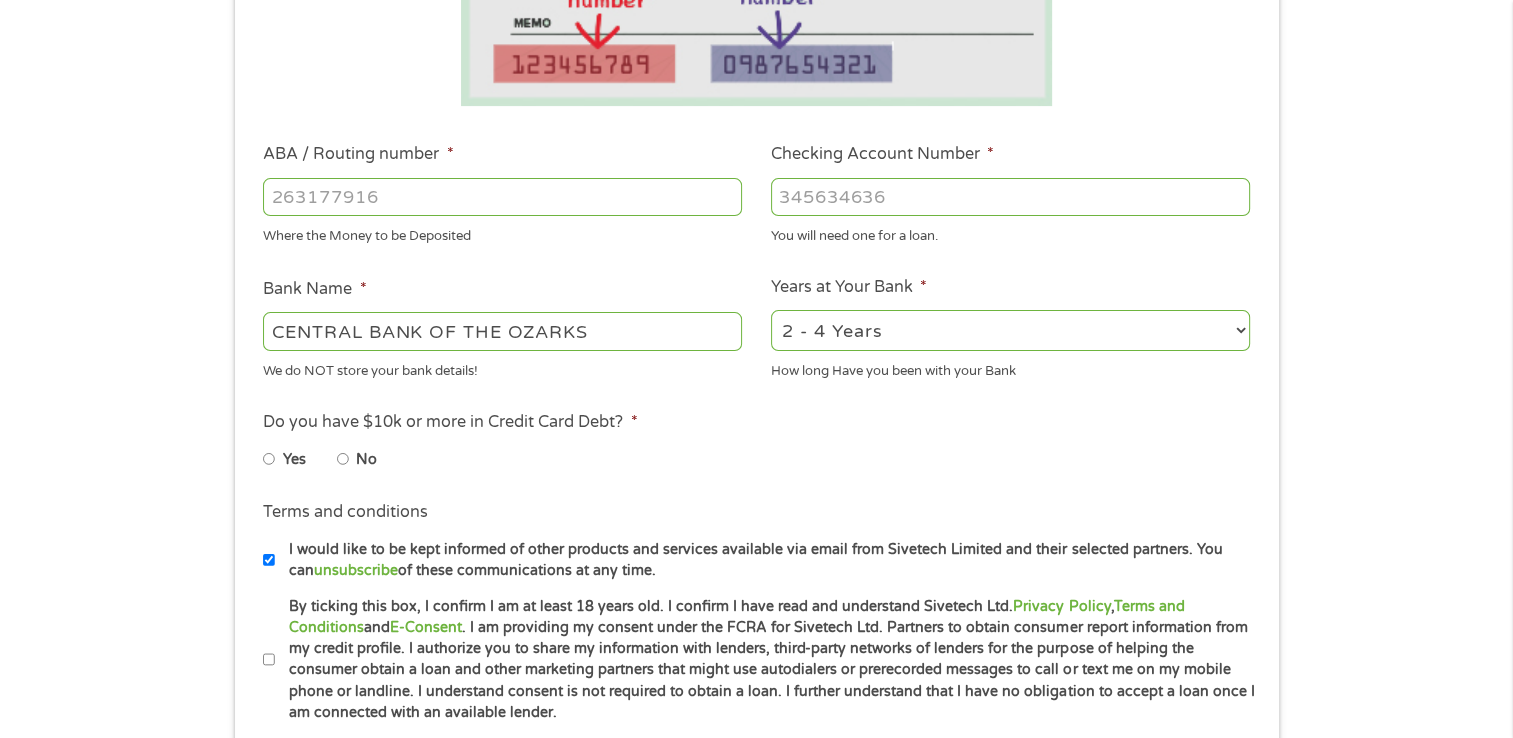 type on "[ACCOUNT_NUMBER]" 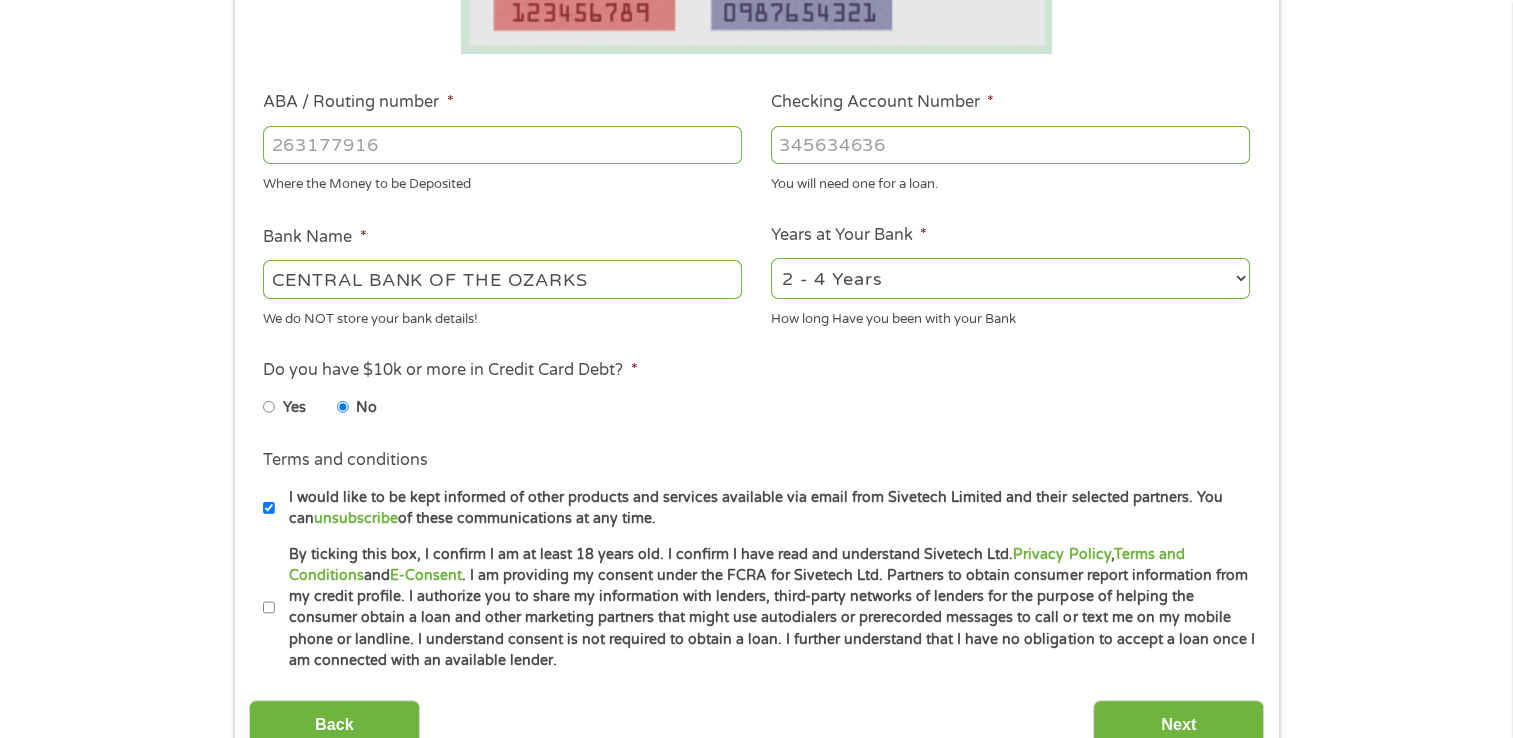 scroll, scrollTop: 600, scrollLeft: 0, axis: vertical 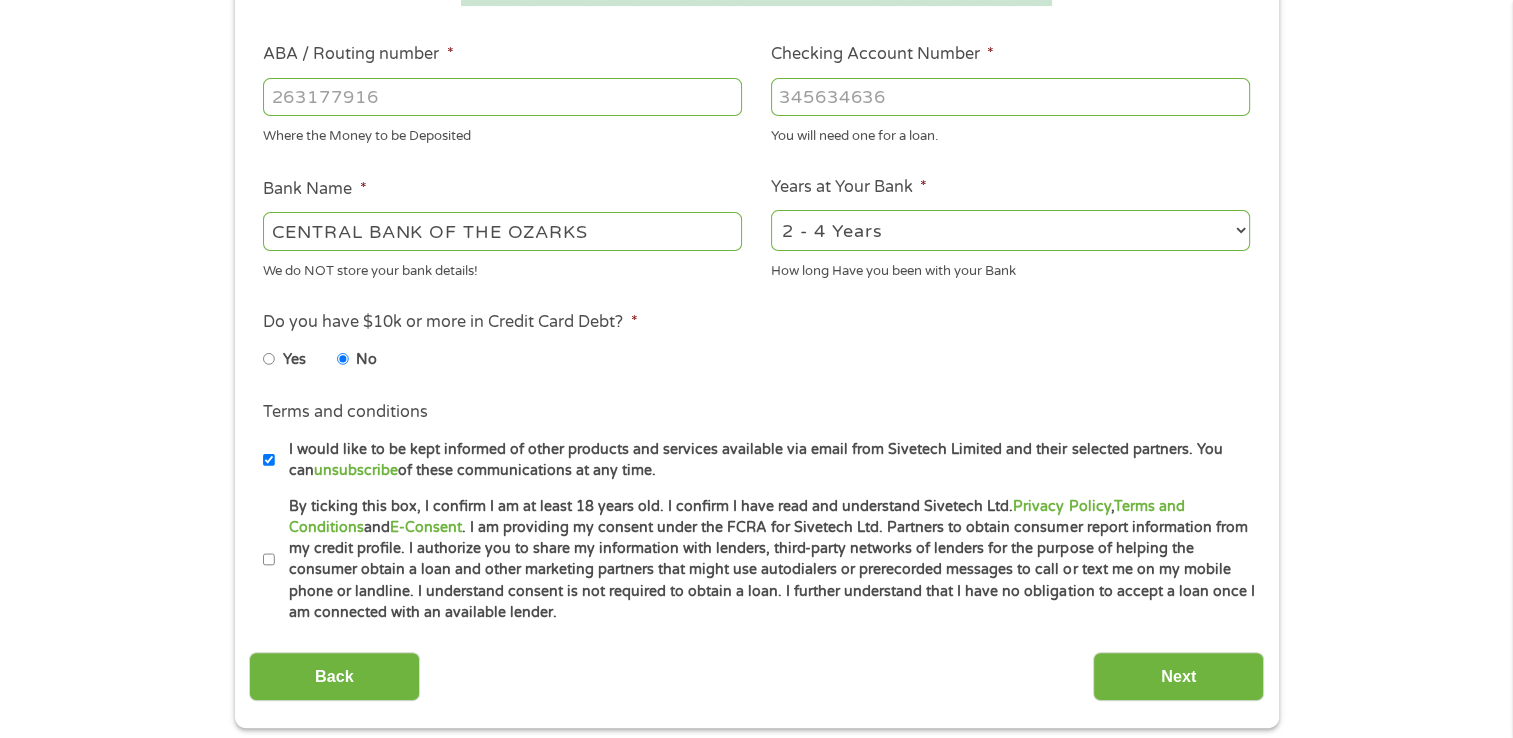 click on "I would like to be kept informed of other products and services available via email from Sivetech Limited and their selected partners. You can   unsubscribe   of these communications at any time." at bounding box center (269, 460) 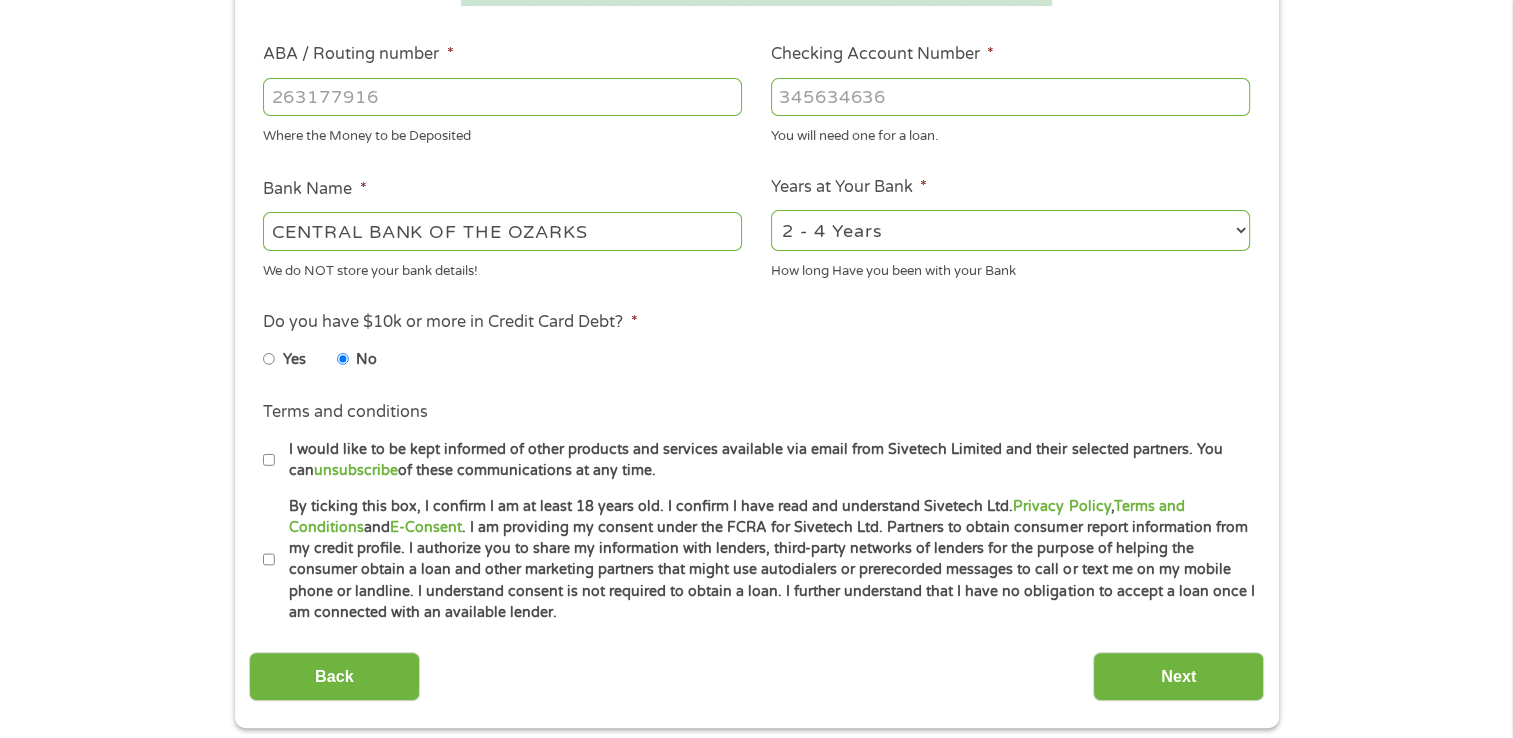 click on "By ticking this box, I confirm I am at least 18 years old. I confirm I have read and understand Sivetech Ltd.  Privacy Policy ,  Terms and Conditions  and  E-Consent . I am providing my consent under the FCRA for Sivetech Ltd. Partners to obtain consumer report information from my credit profile. I authorize you to share my information with lenders, third-party networks of lenders for the purpose of helping the consumer obtain a loan and other marketing partners that might use autodialers or prerecorded messages to call or text me on my mobile phone or landline. I understand consent is not required to obtain a loan. I further understand that I have no obligation to accept a loan once I am connected with an available lender." at bounding box center (765, 560) 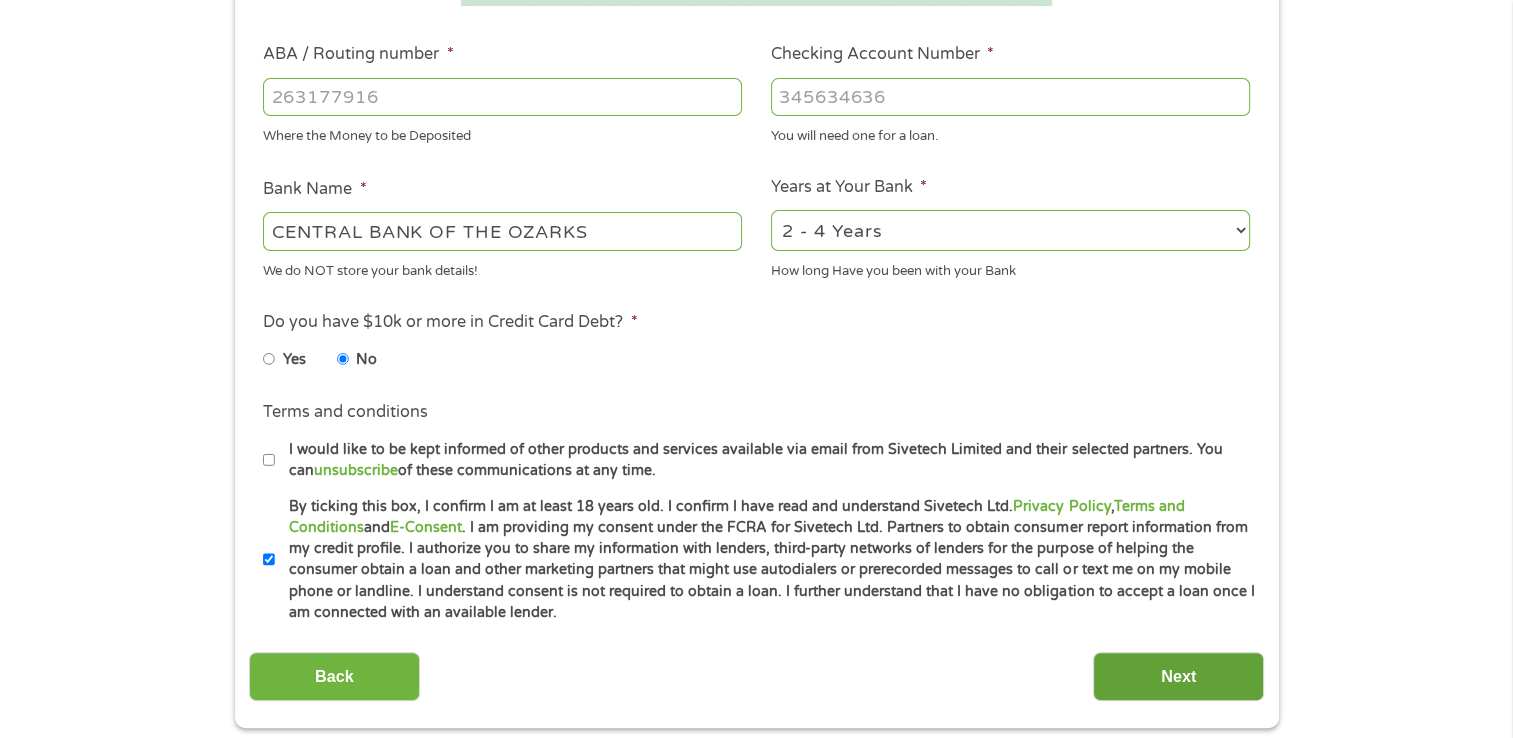 click on "Next" at bounding box center (1178, 676) 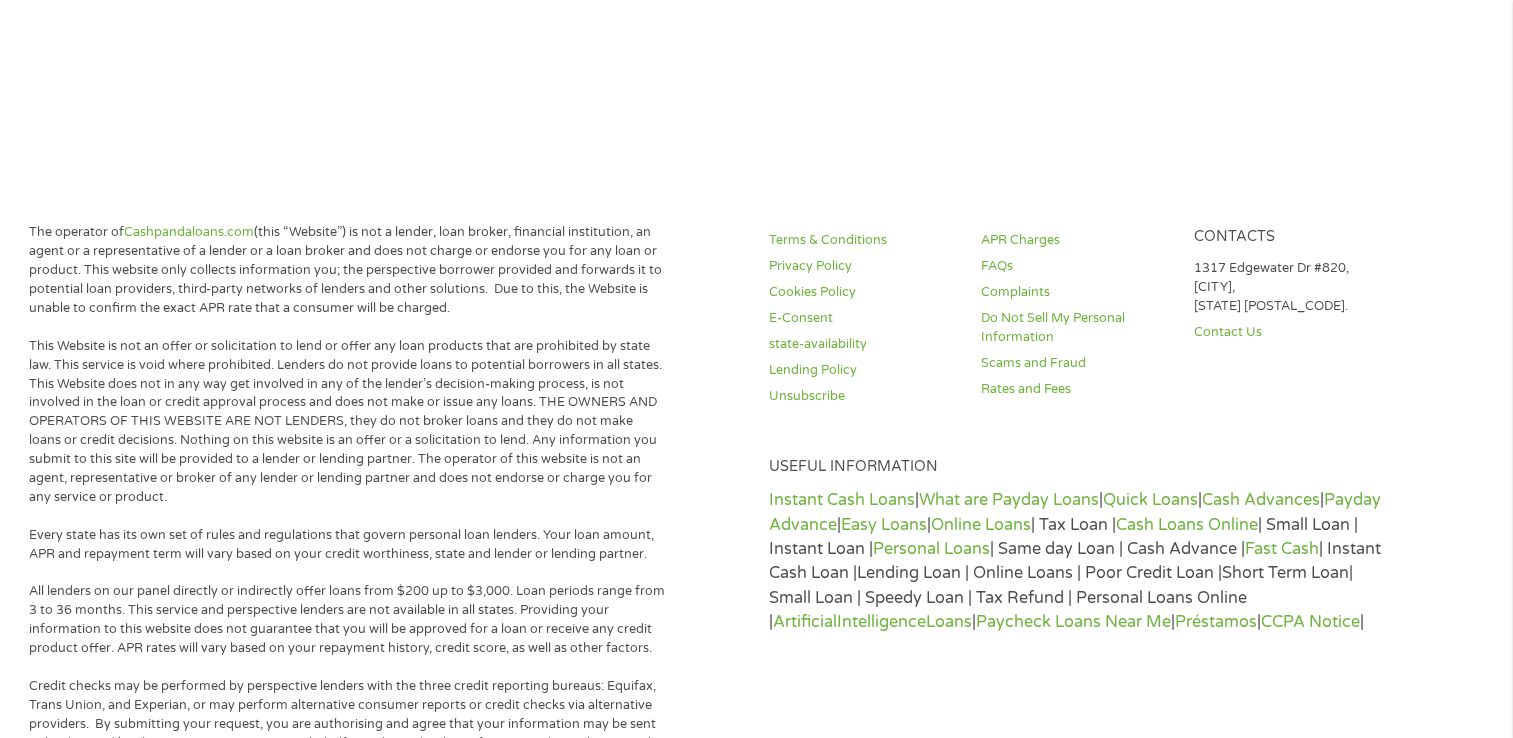 scroll, scrollTop: 8, scrollLeft: 8, axis: both 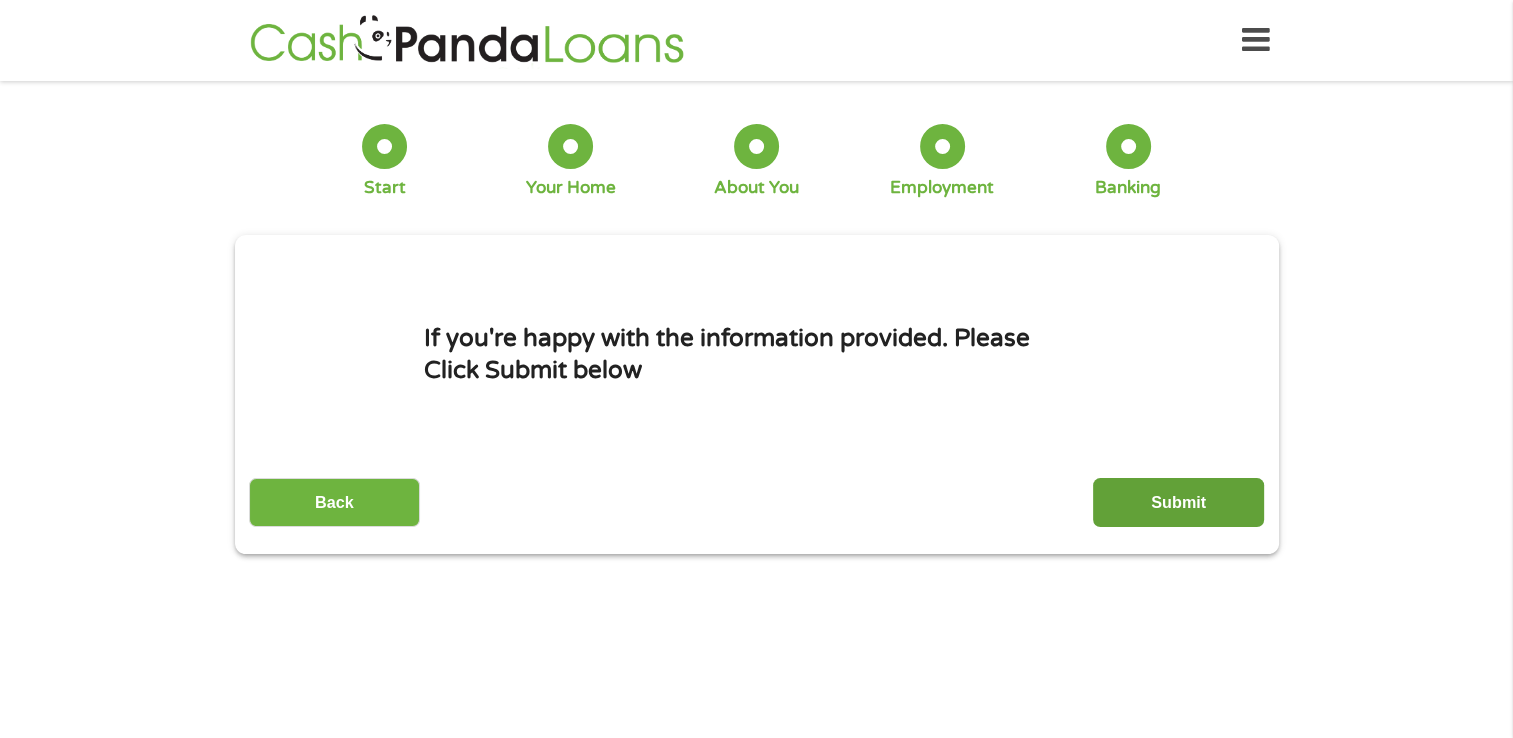 click on "Submit" at bounding box center [1178, 502] 